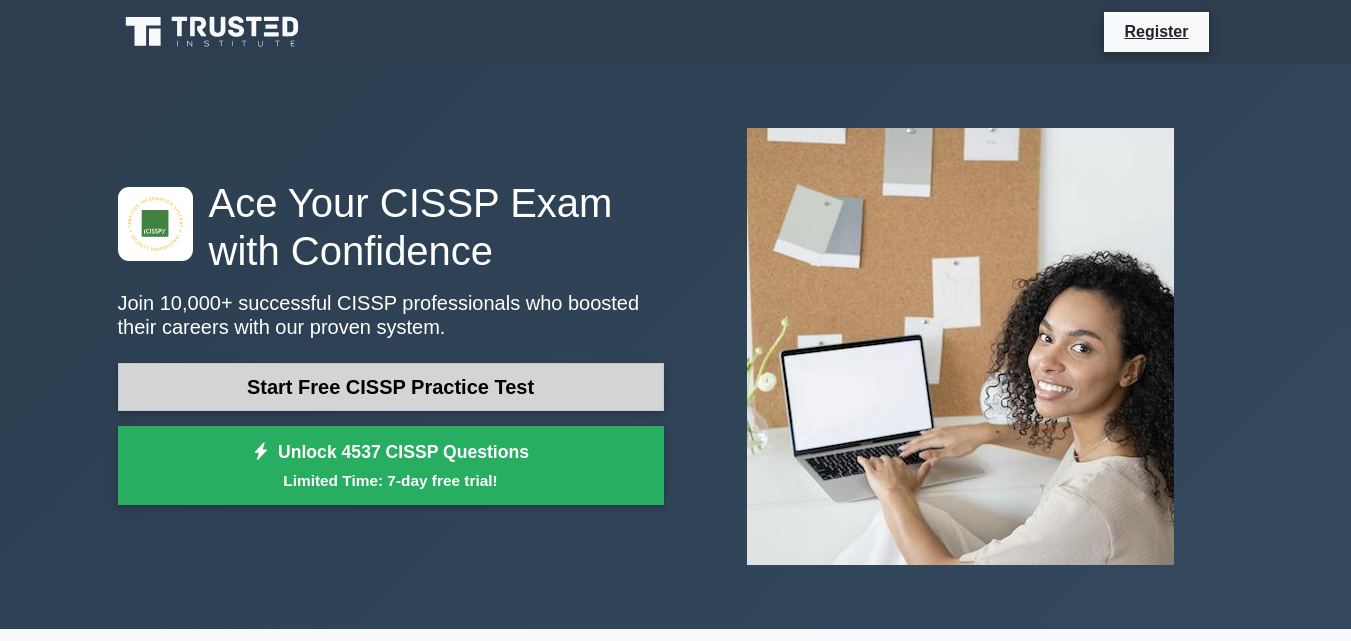 scroll, scrollTop: 0, scrollLeft: 0, axis: both 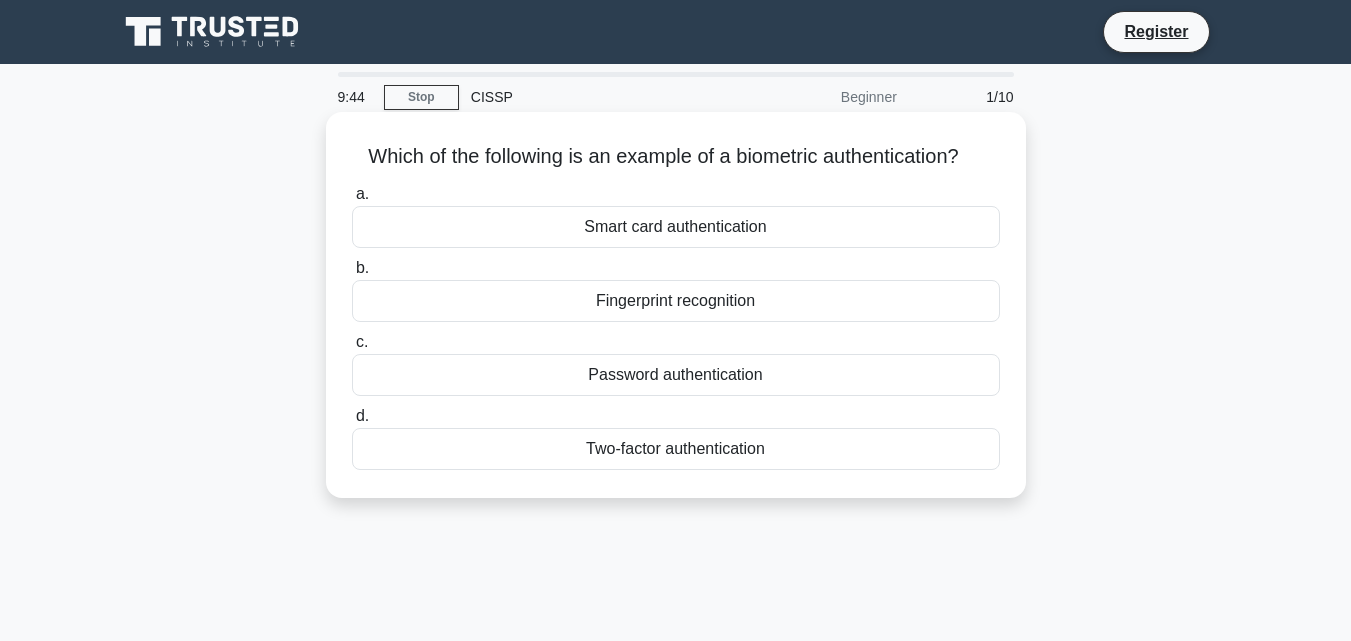 click on "Fingerprint recognition" at bounding box center (676, 301) 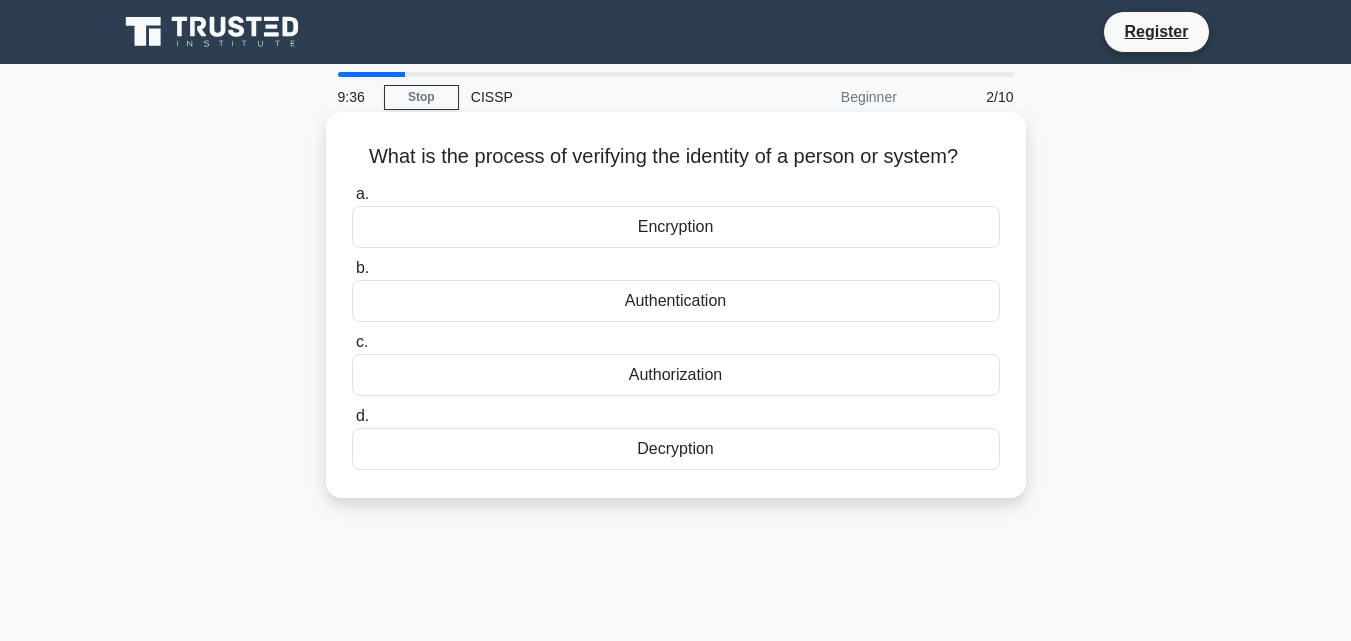 click on "Authentication" at bounding box center [676, 301] 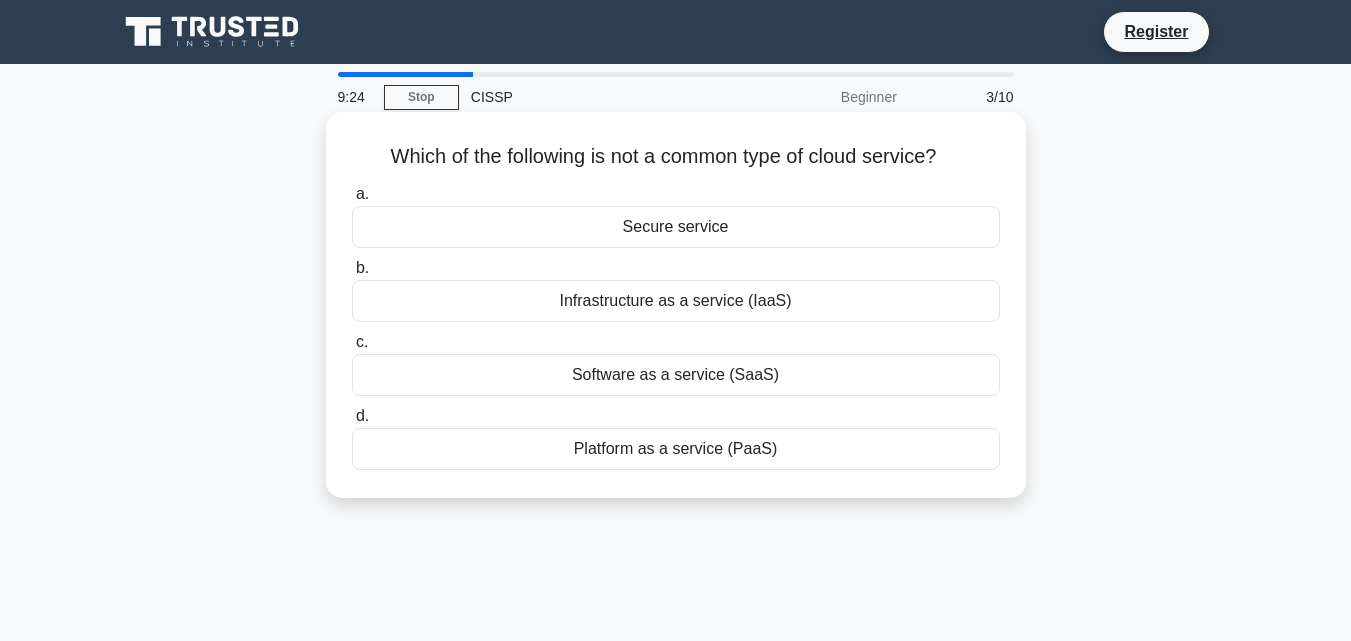 click on "Secure service" at bounding box center (676, 227) 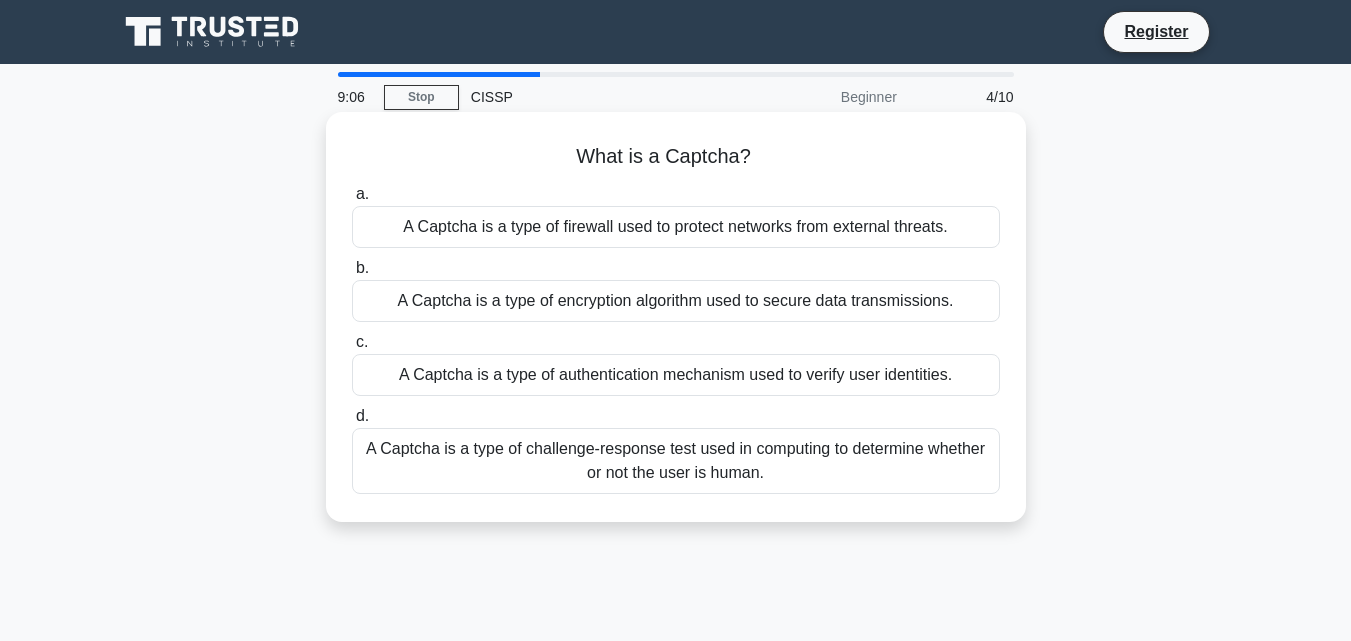 click on "A Captcha is a type of authentication mechanism used to verify user identities." at bounding box center (676, 375) 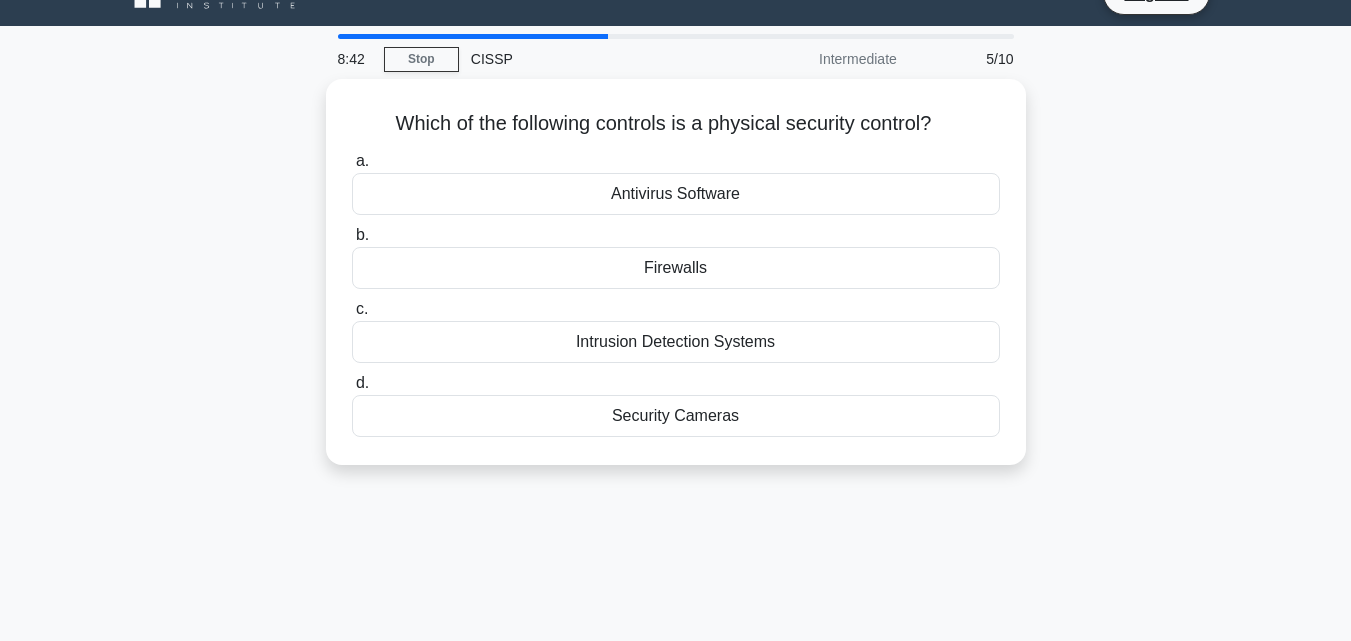 scroll, scrollTop: 0, scrollLeft: 0, axis: both 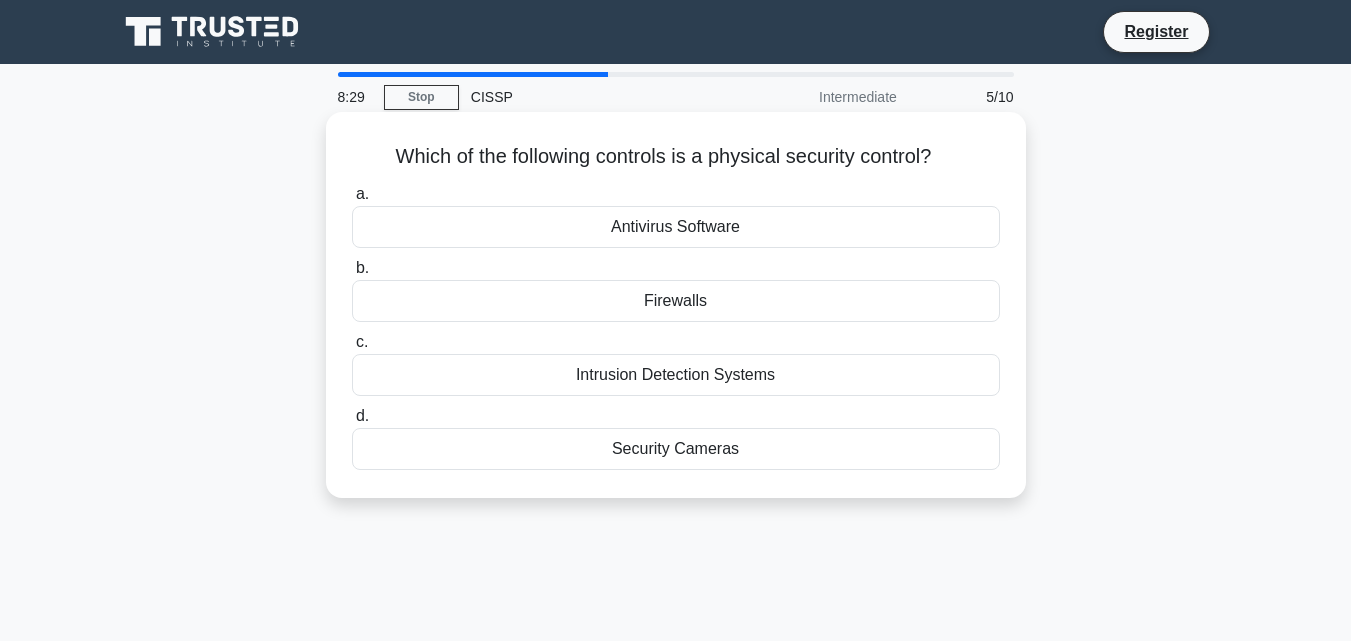 click on "Intrusion Detection Systems" at bounding box center [676, 375] 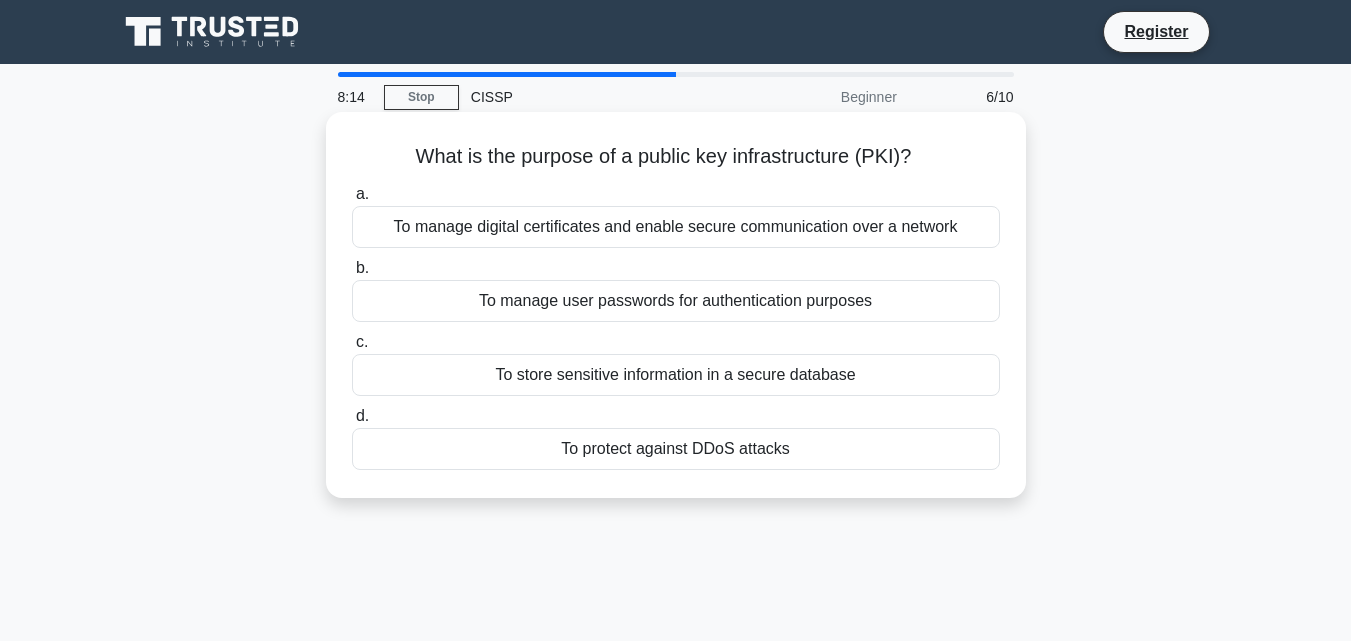 click on "To store sensitive information in a secure database" at bounding box center (676, 375) 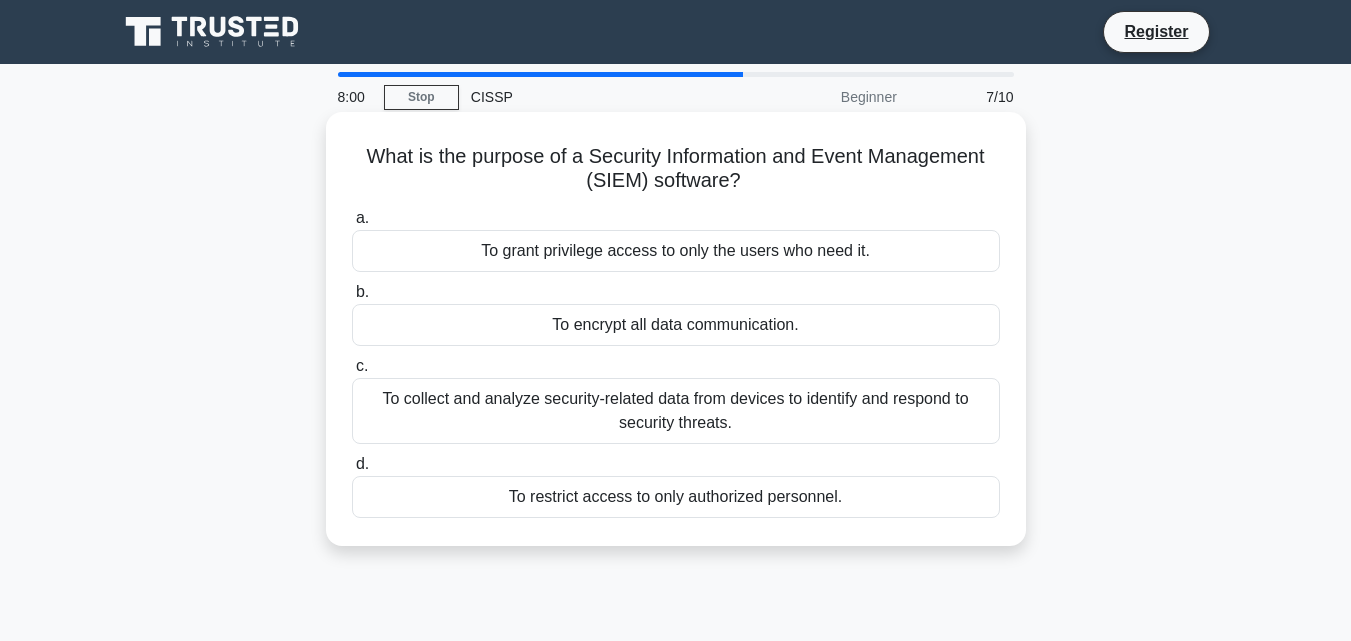 click on "To collect and analyze security-related data from devices to identify and respond to security threats." at bounding box center (676, 411) 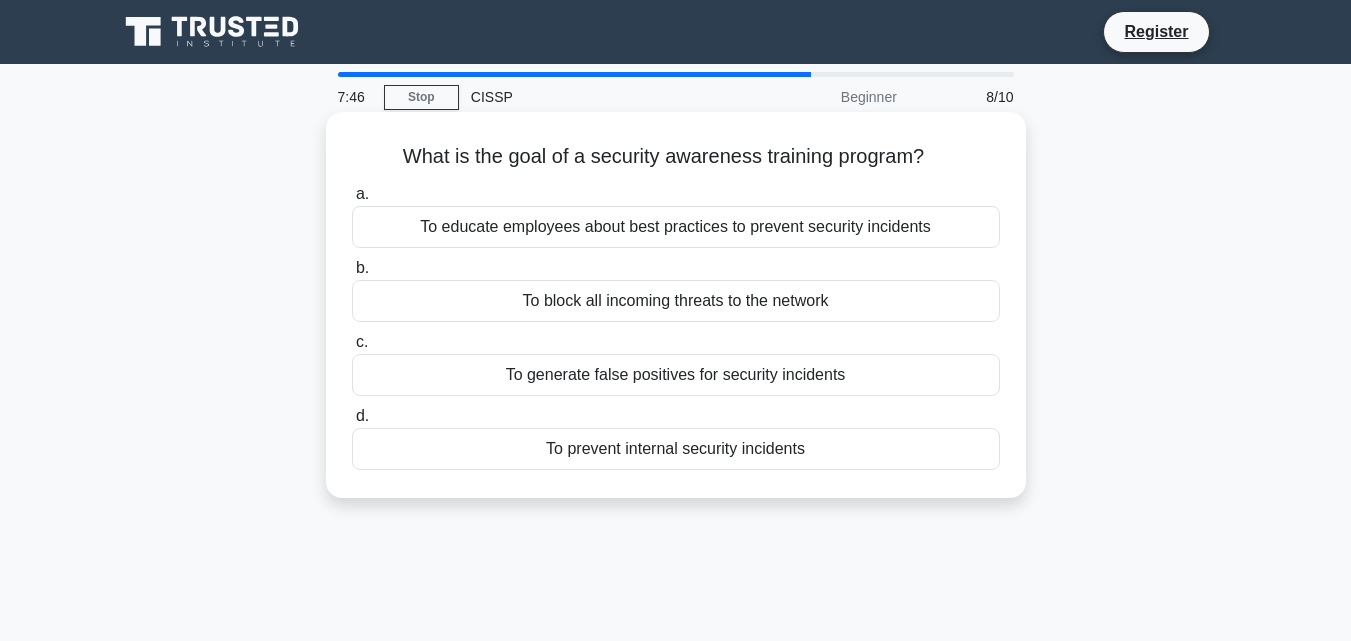 click on "To prevent internal security incidents" at bounding box center [676, 449] 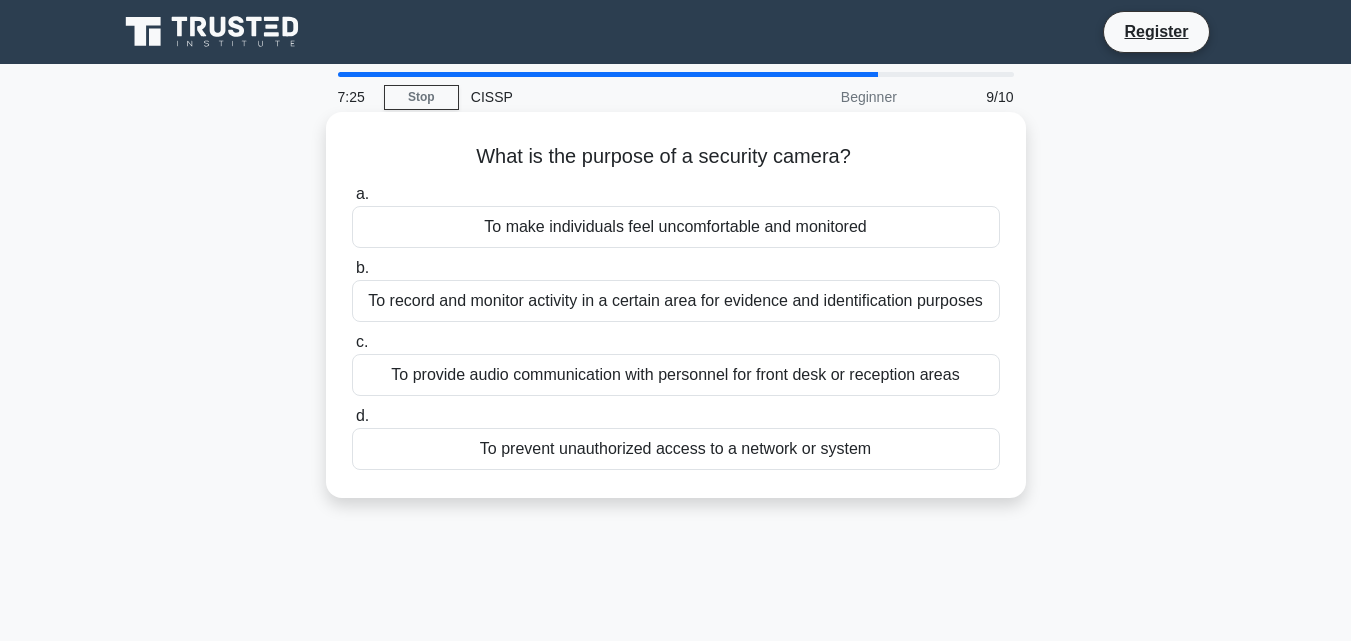 click on "To record and monitor activity in a certain area for evidence and identification purposes" at bounding box center (676, 301) 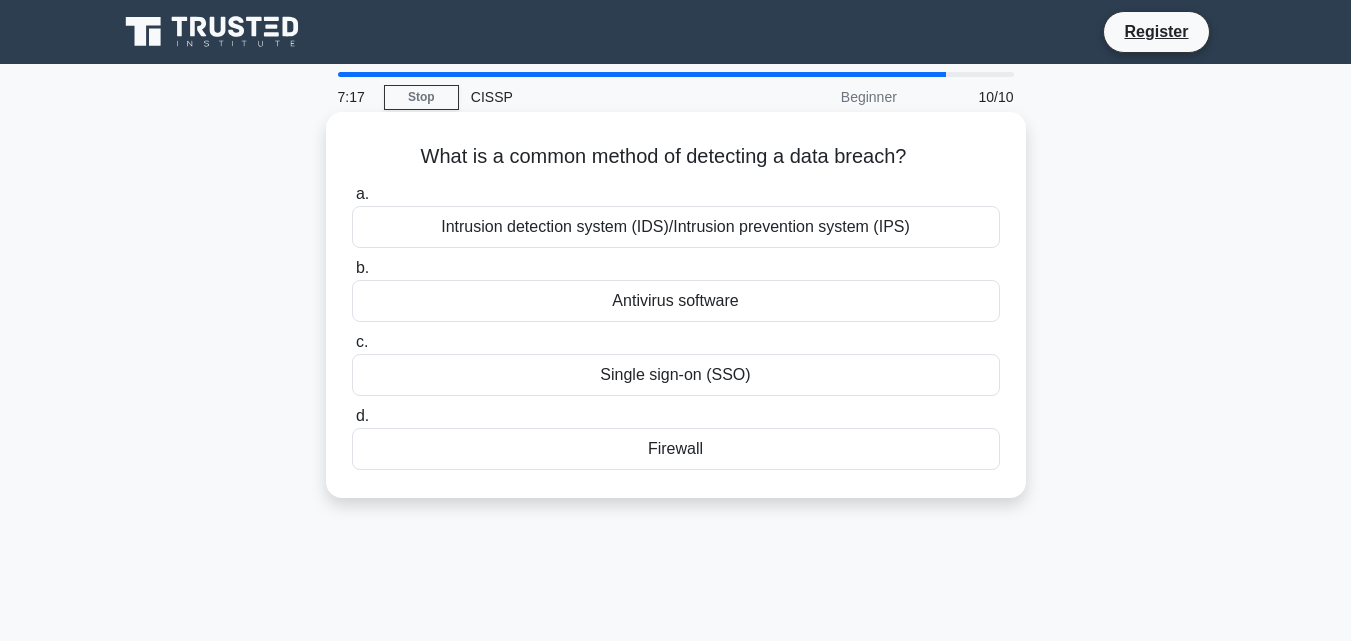 click on "Single sign-on (SSO)" at bounding box center [676, 375] 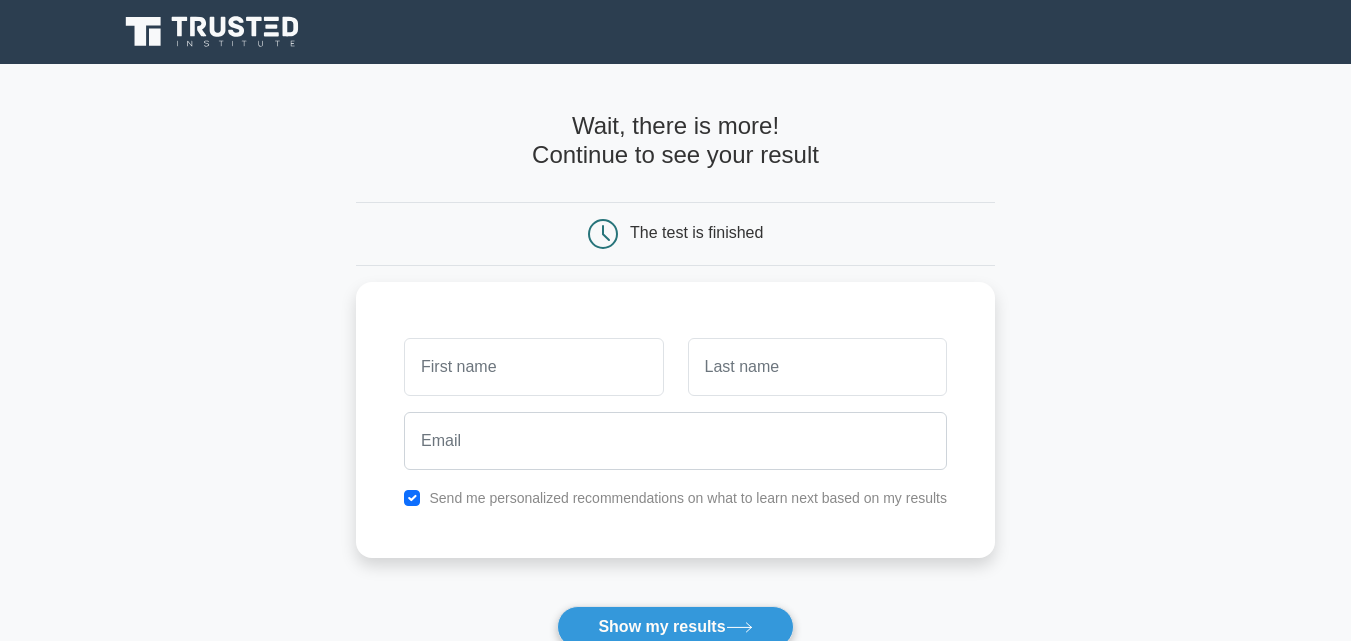 scroll, scrollTop: 0, scrollLeft: 0, axis: both 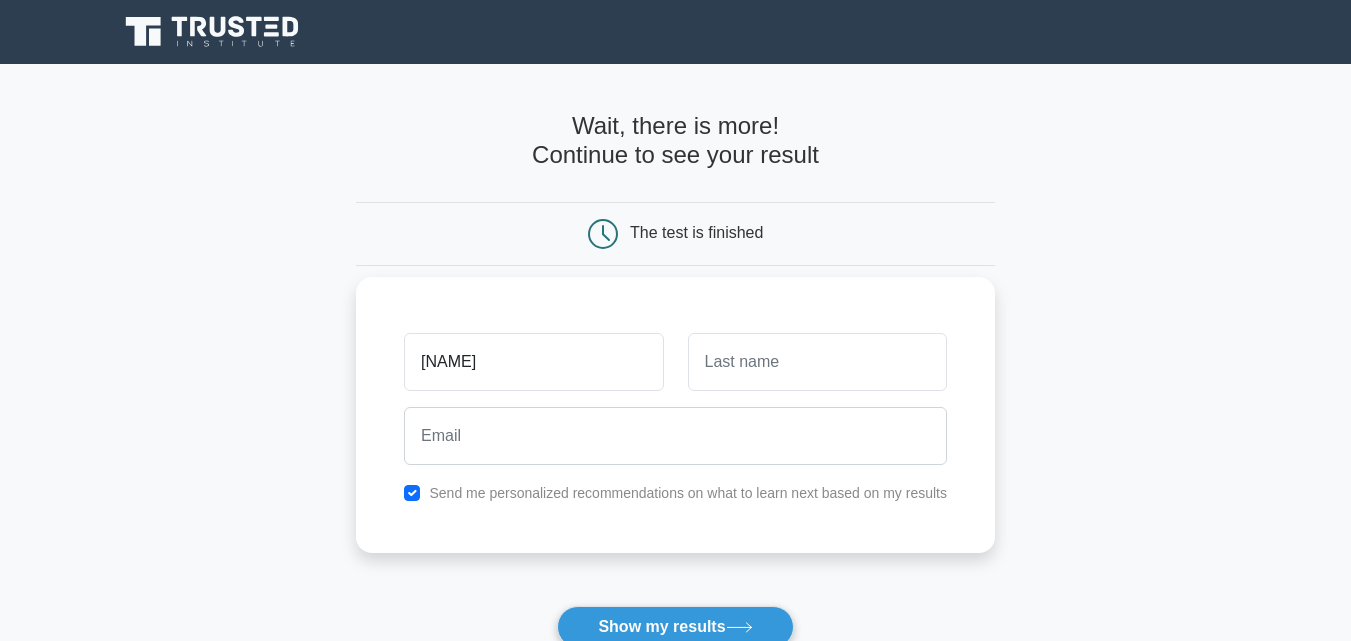 click on "anjalu" at bounding box center (533, 362) 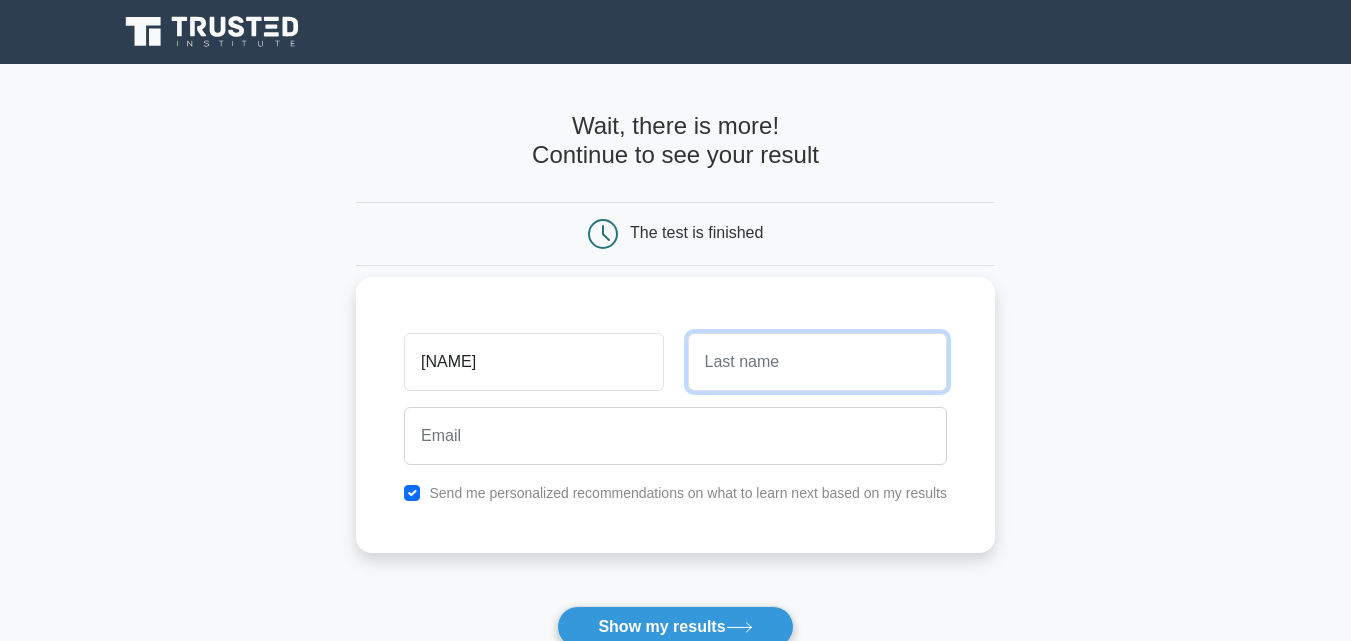 click at bounding box center [817, 362] 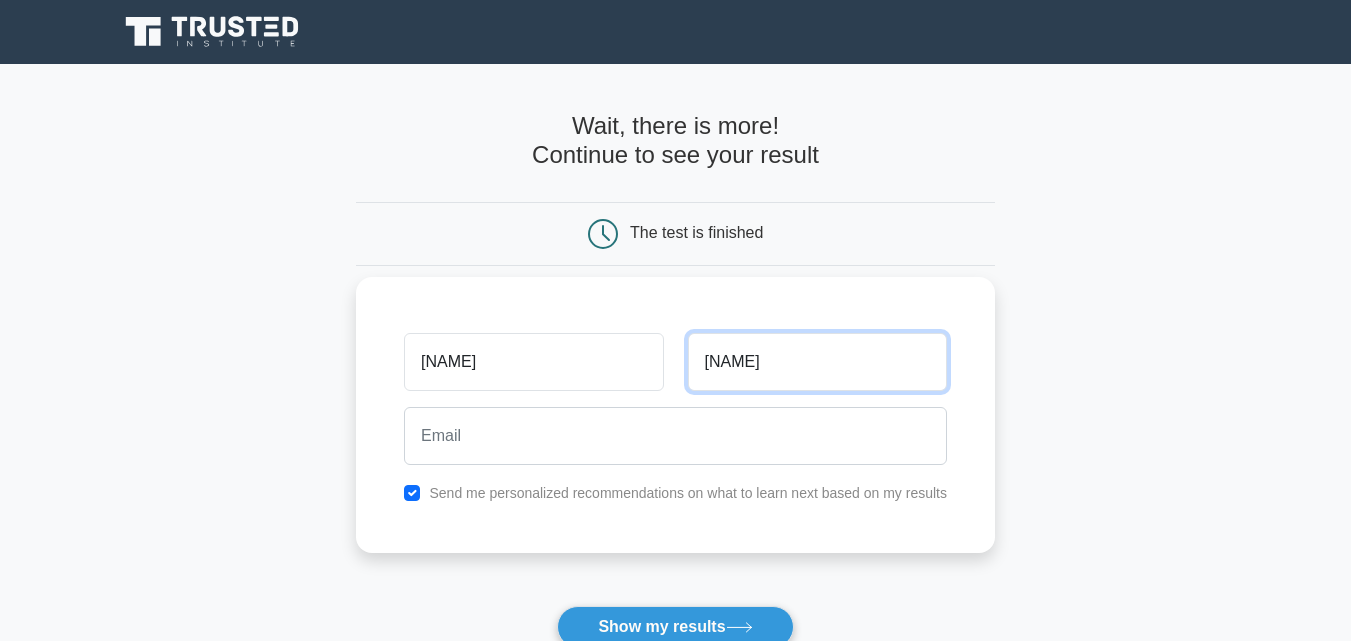 type on "kola" 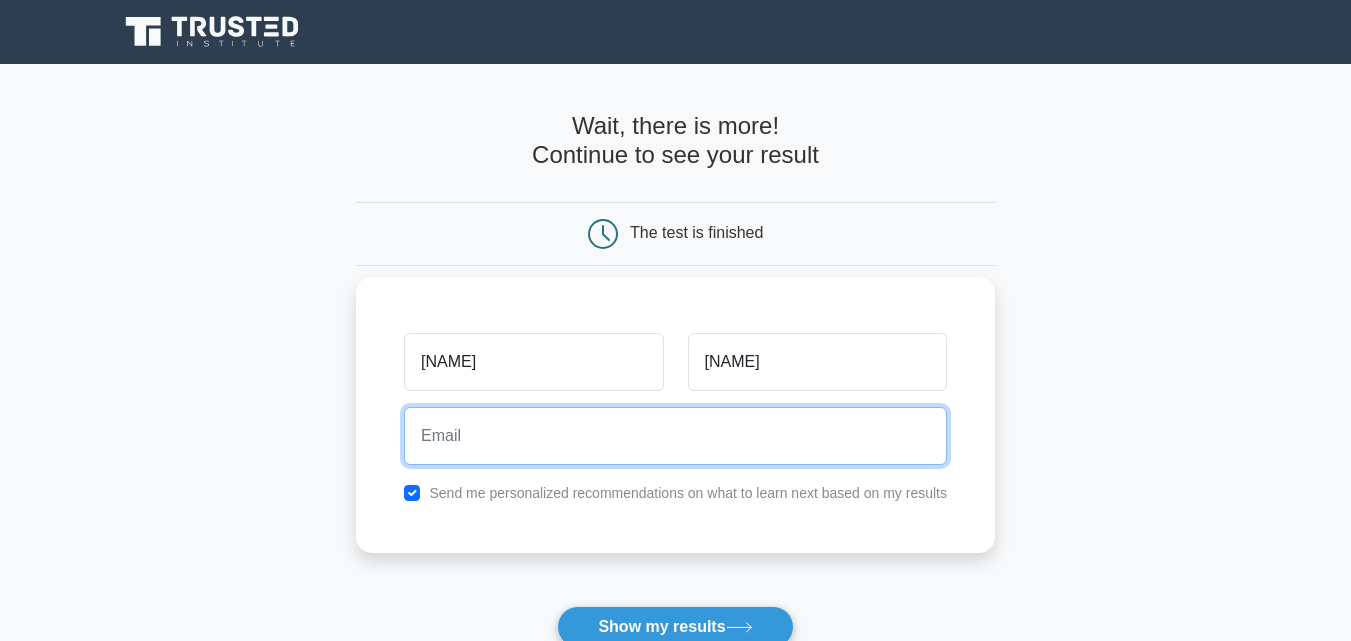 click at bounding box center (675, 436) 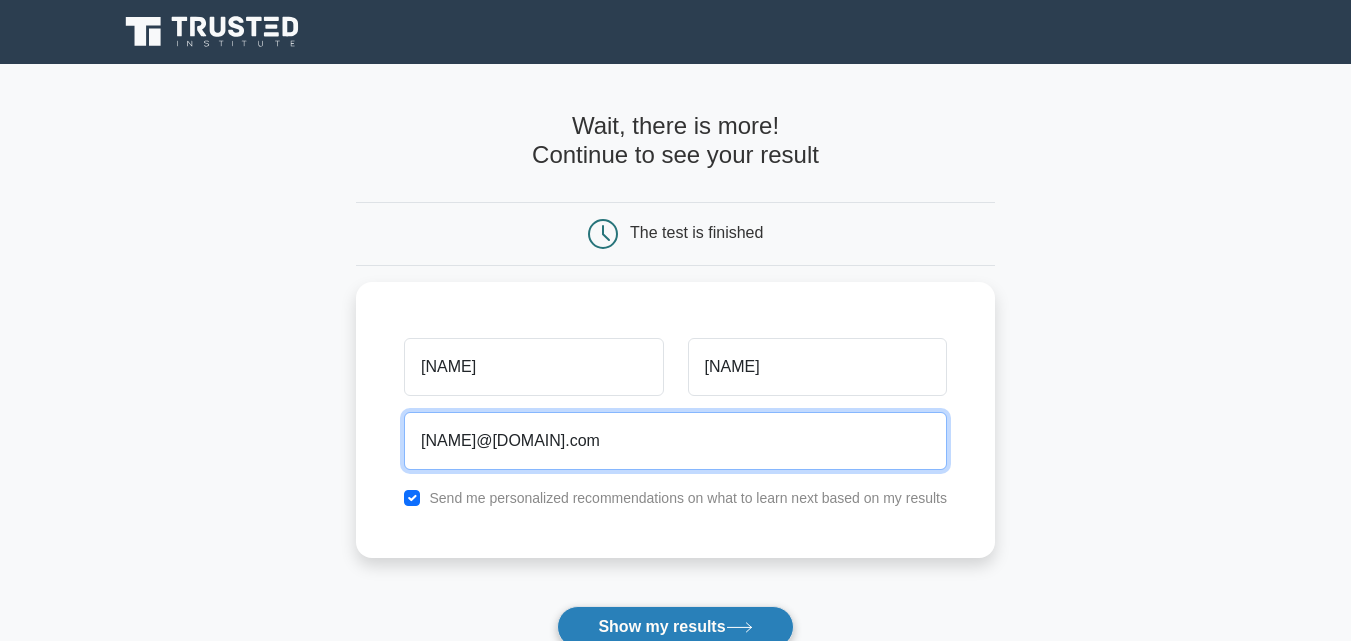 type on "kolakumarianjali@gmail.com" 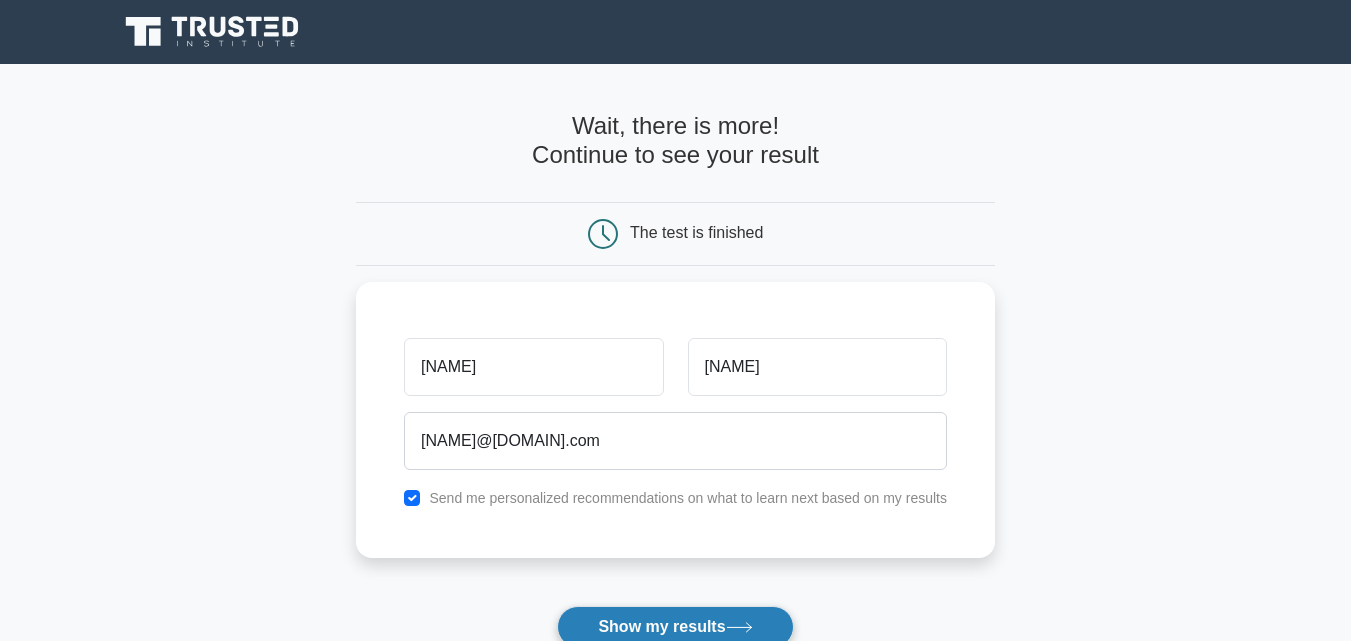 click on "Show my results" at bounding box center (675, 627) 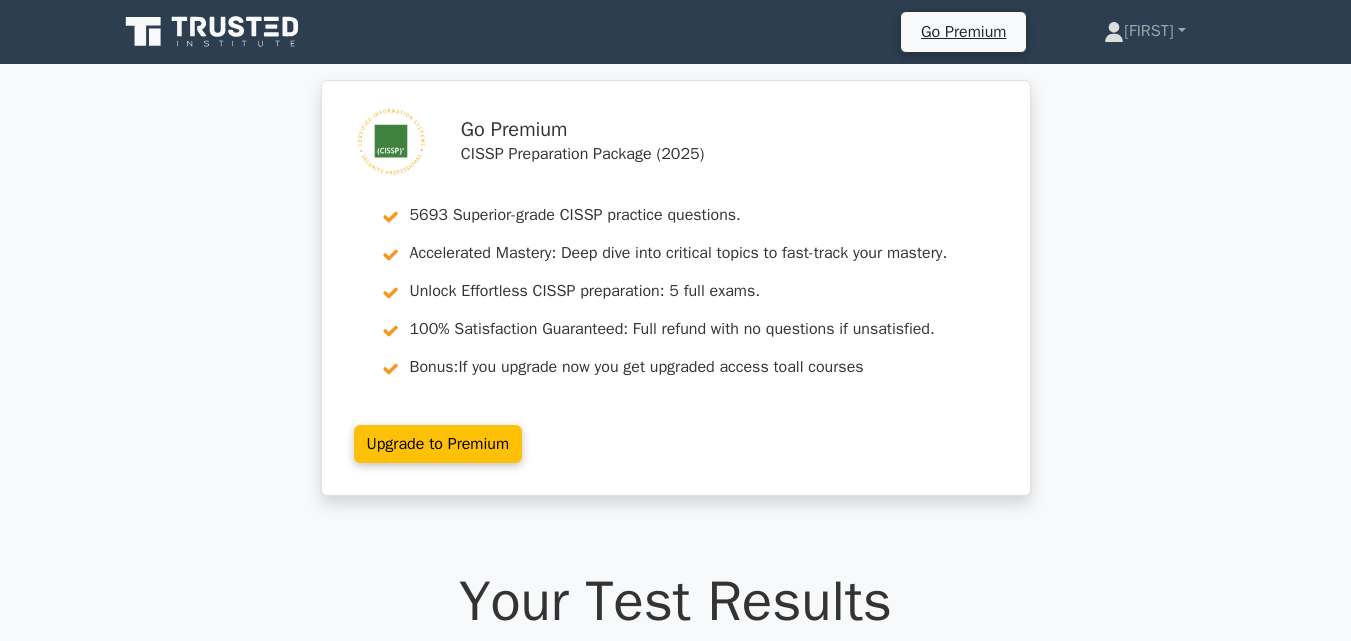 scroll, scrollTop: 0, scrollLeft: 0, axis: both 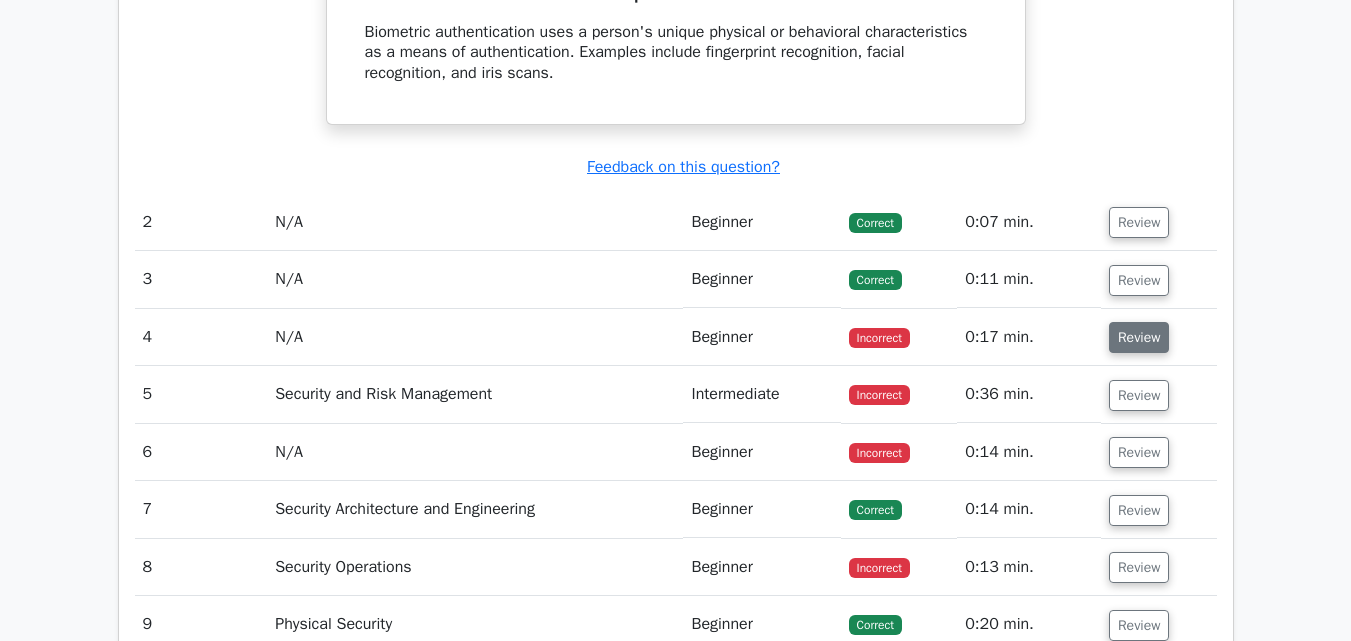 click on "Review" at bounding box center (1139, 337) 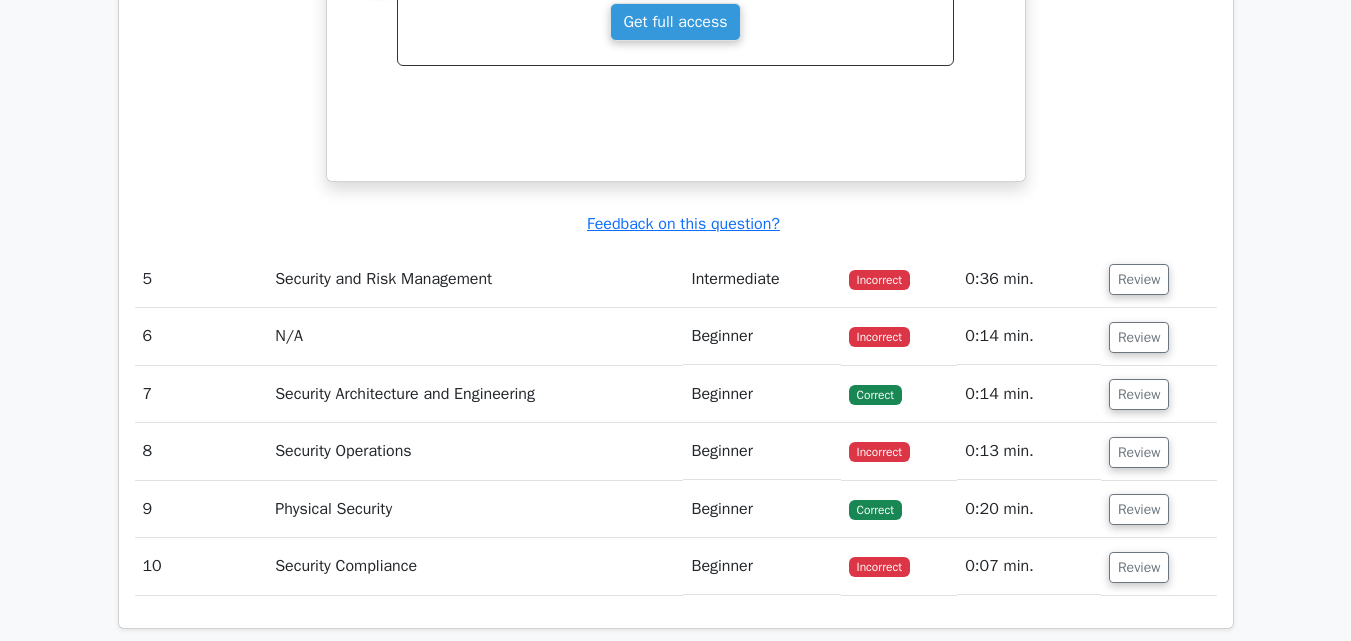 scroll, scrollTop: 2873, scrollLeft: 0, axis: vertical 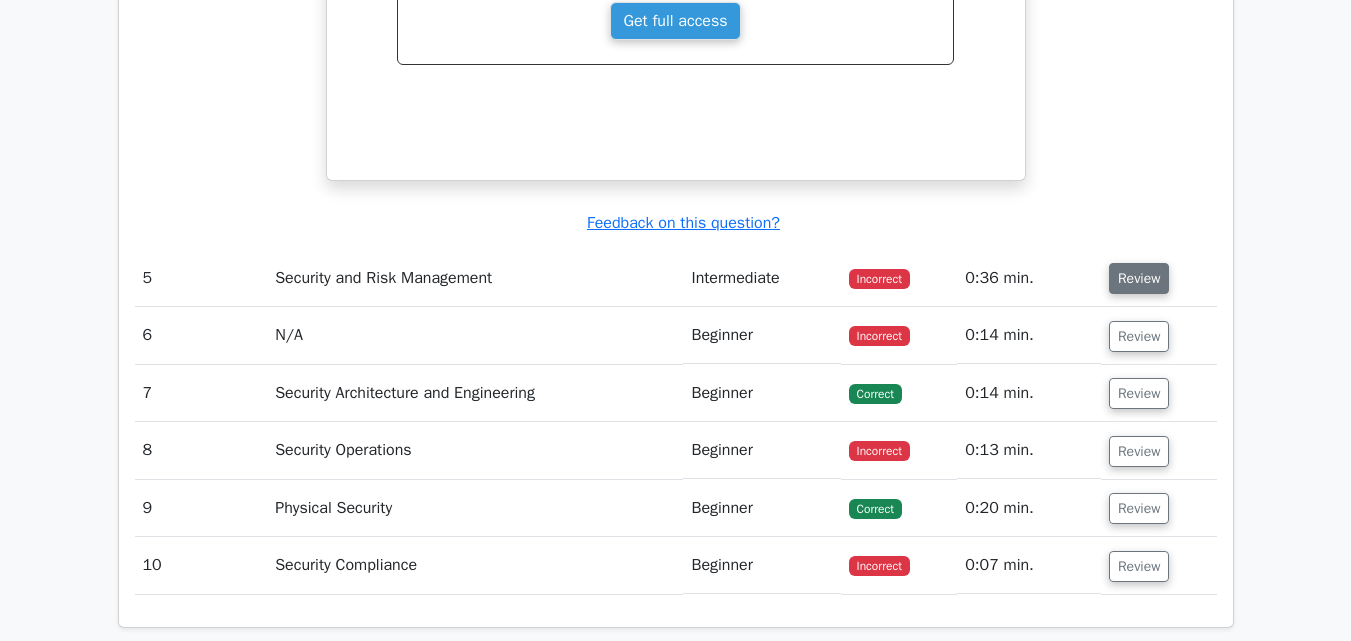 click on "Review" at bounding box center (1139, 278) 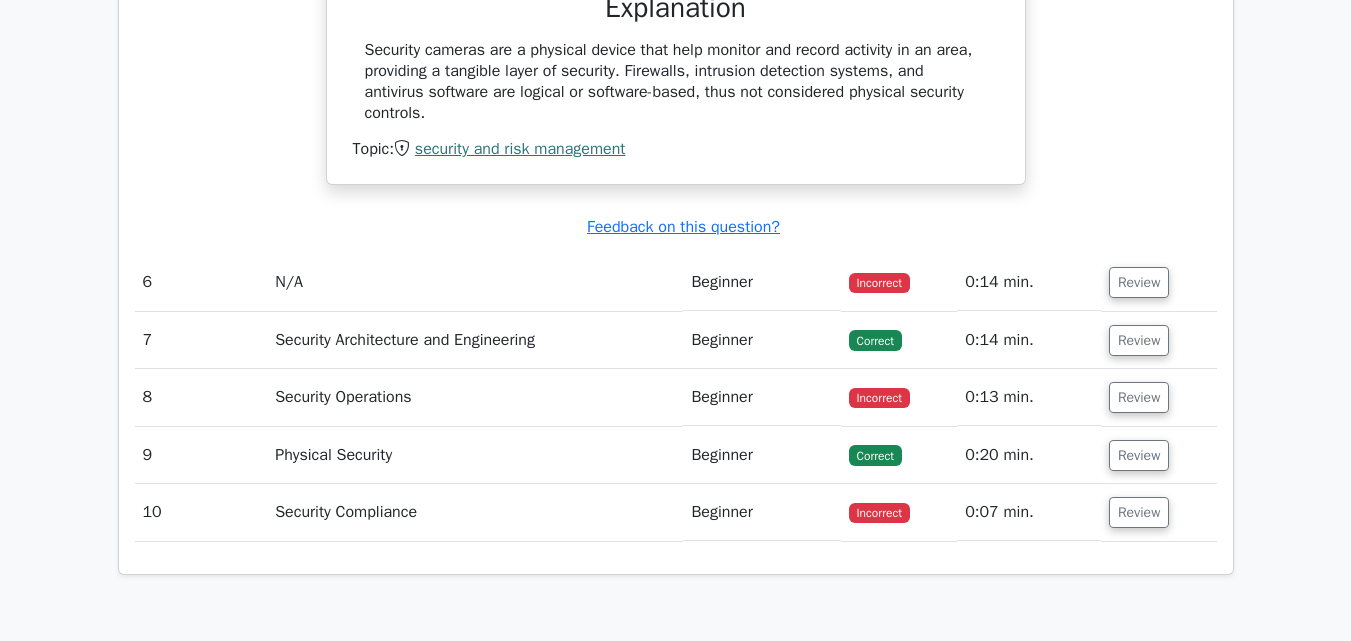 scroll, scrollTop: 3547, scrollLeft: 0, axis: vertical 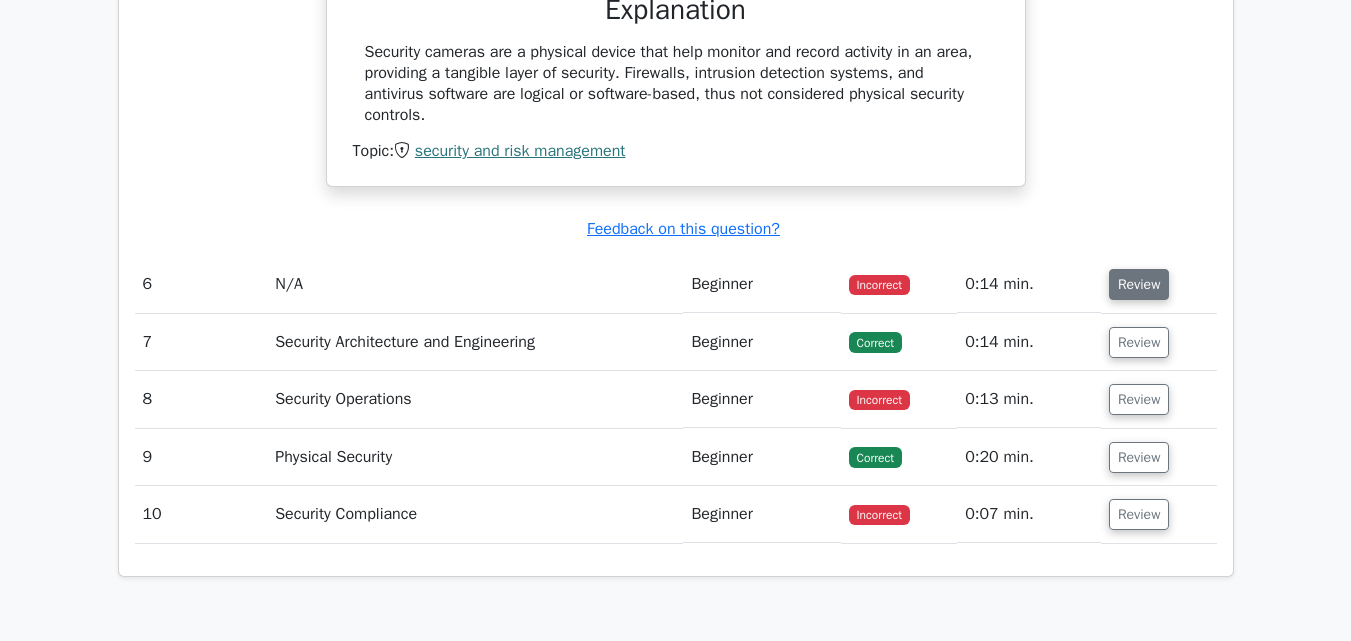 click on "Review" at bounding box center (1139, 284) 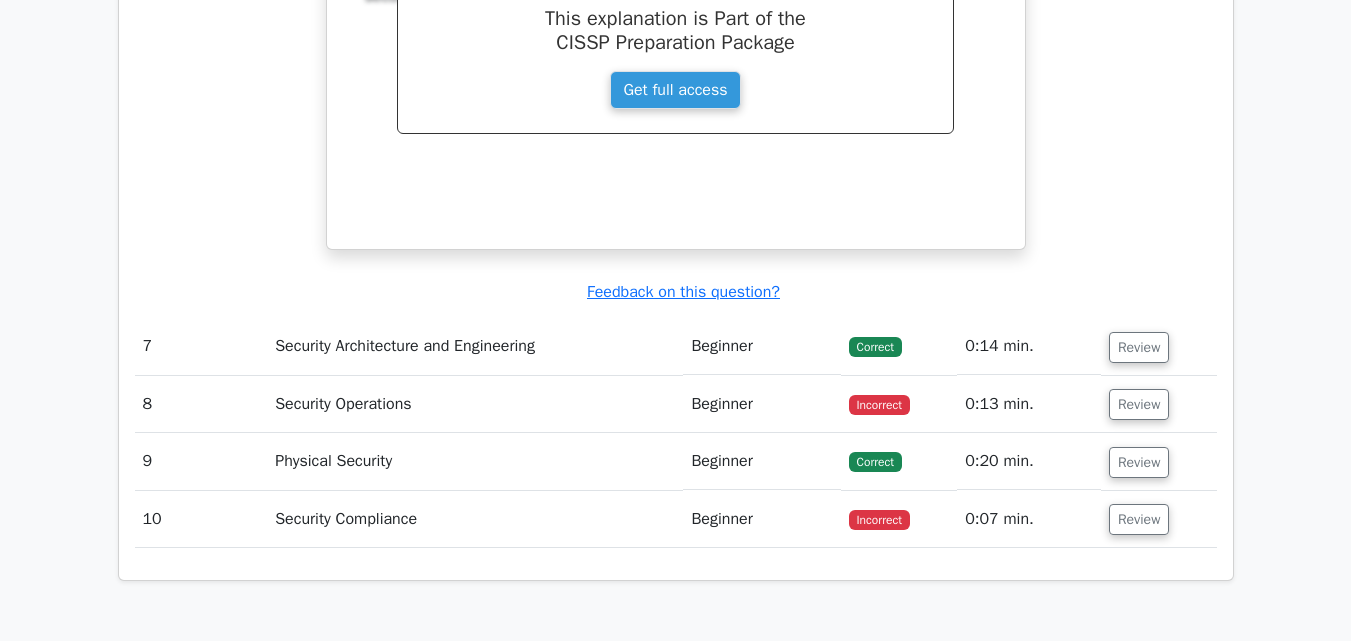 scroll, scrollTop: 4420, scrollLeft: 0, axis: vertical 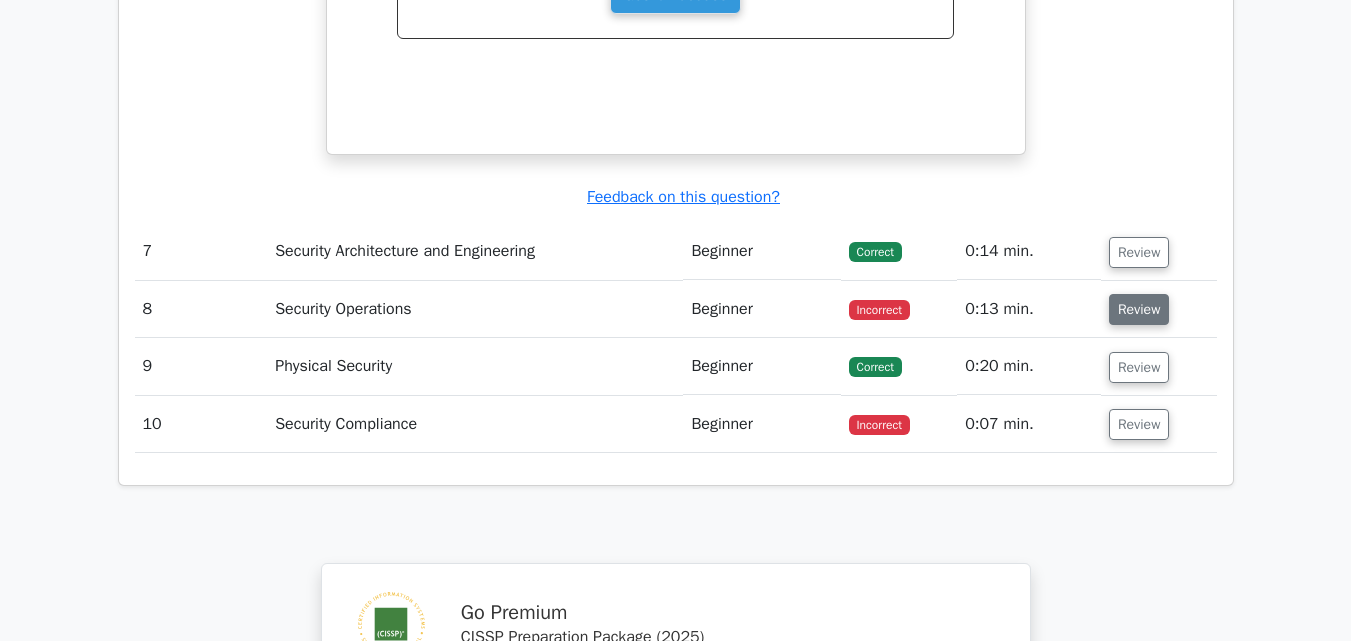 click on "Review" at bounding box center (1139, 309) 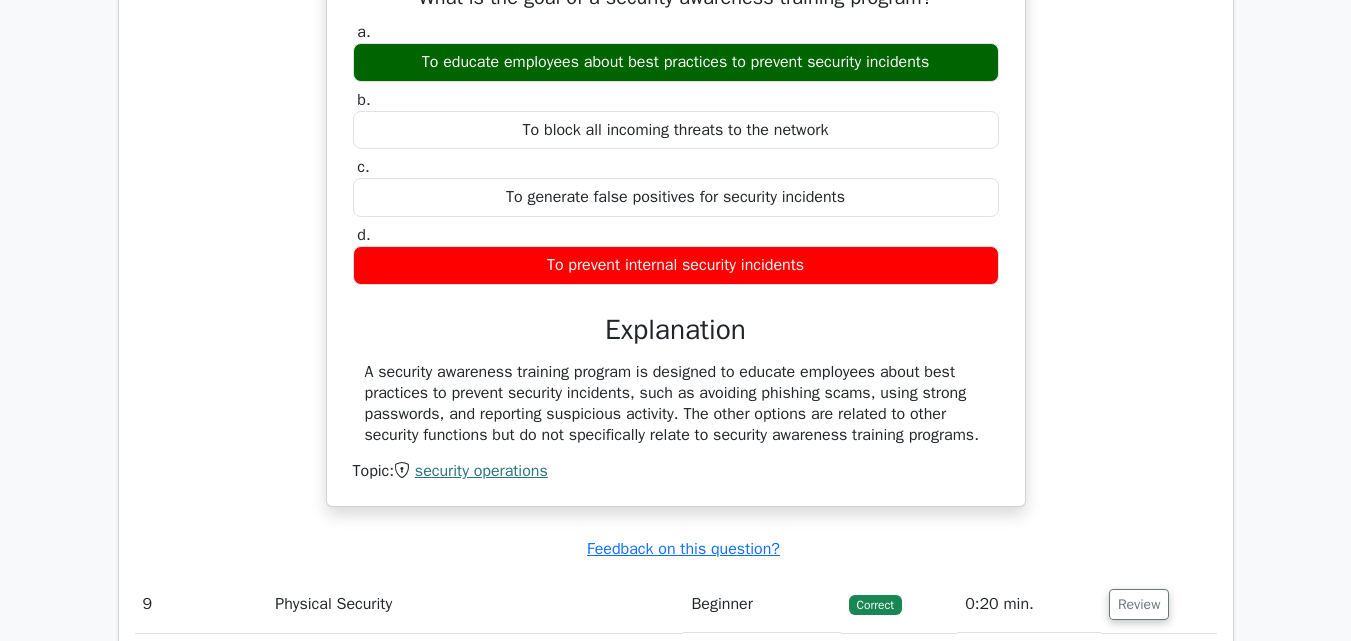 scroll, scrollTop: 4927, scrollLeft: 0, axis: vertical 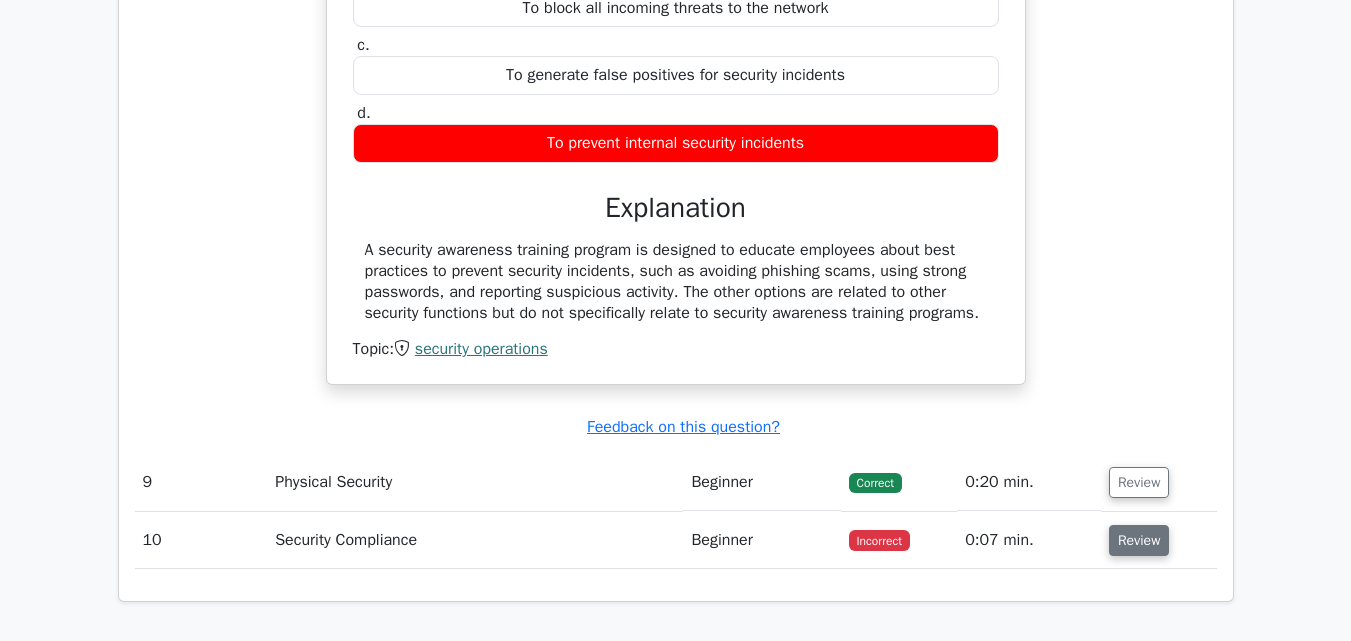 click on "Review" at bounding box center (1139, 540) 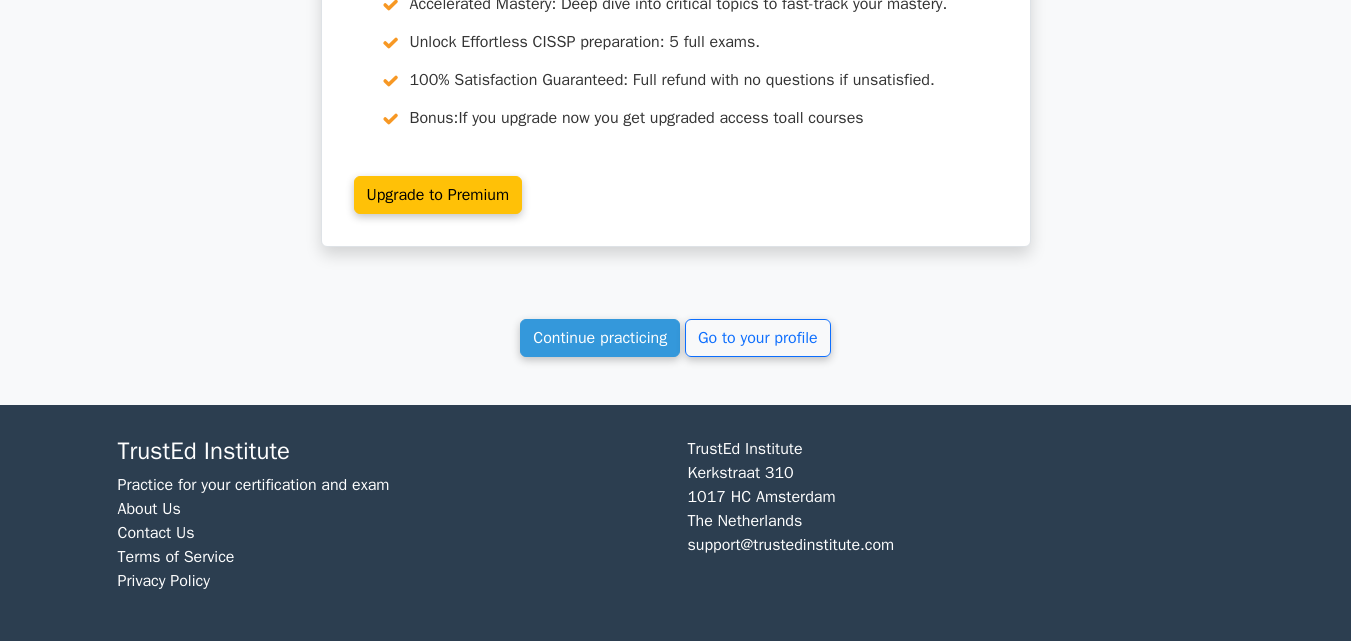scroll, scrollTop: 6573, scrollLeft: 0, axis: vertical 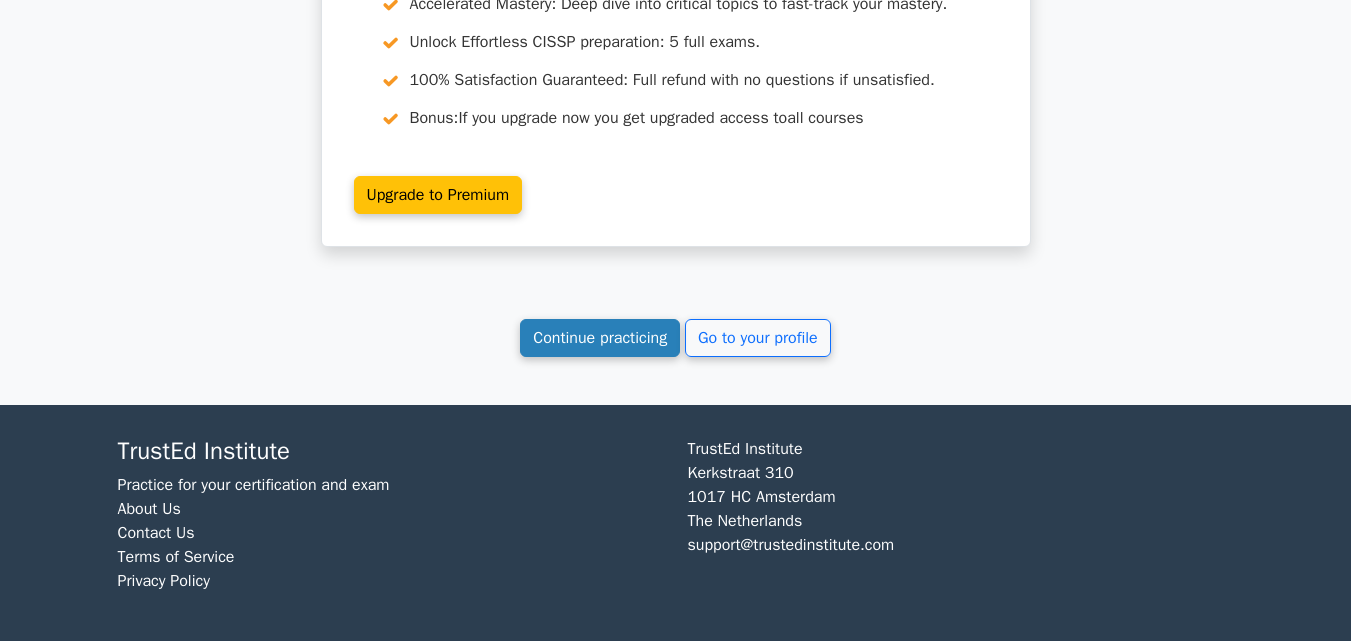 click on "Continue practicing" at bounding box center [600, 338] 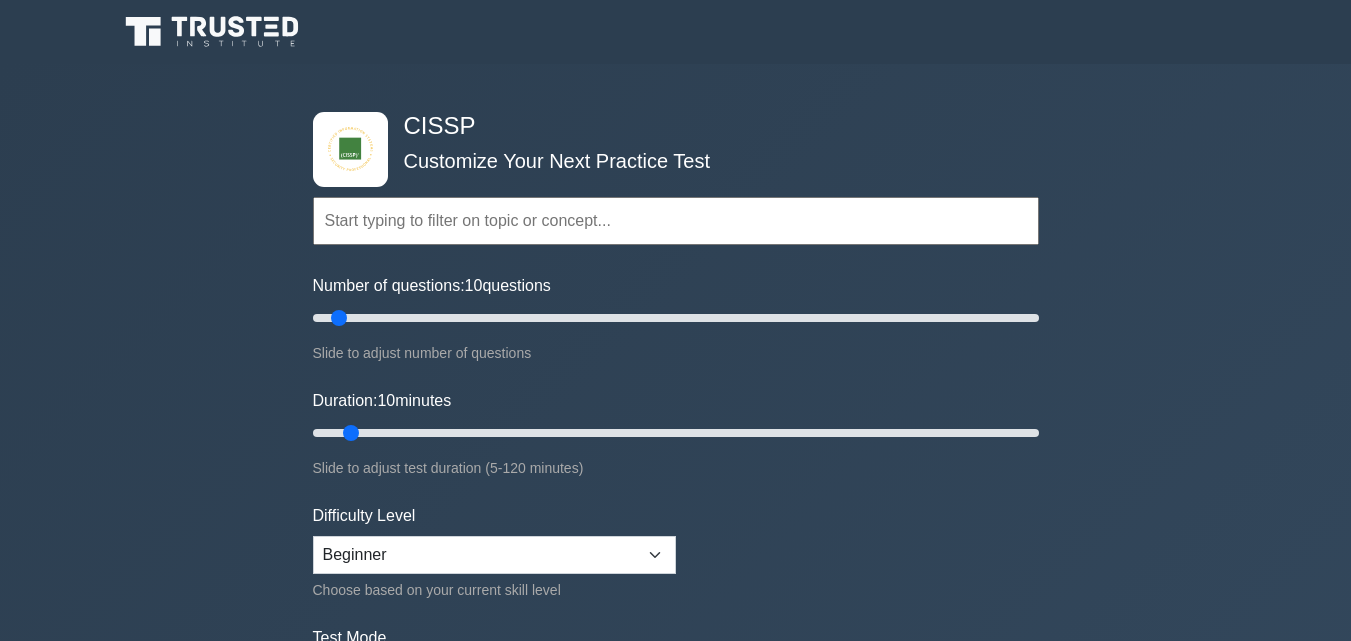 scroll, scrollTop: 0, scrollLeft: 0, axis: both 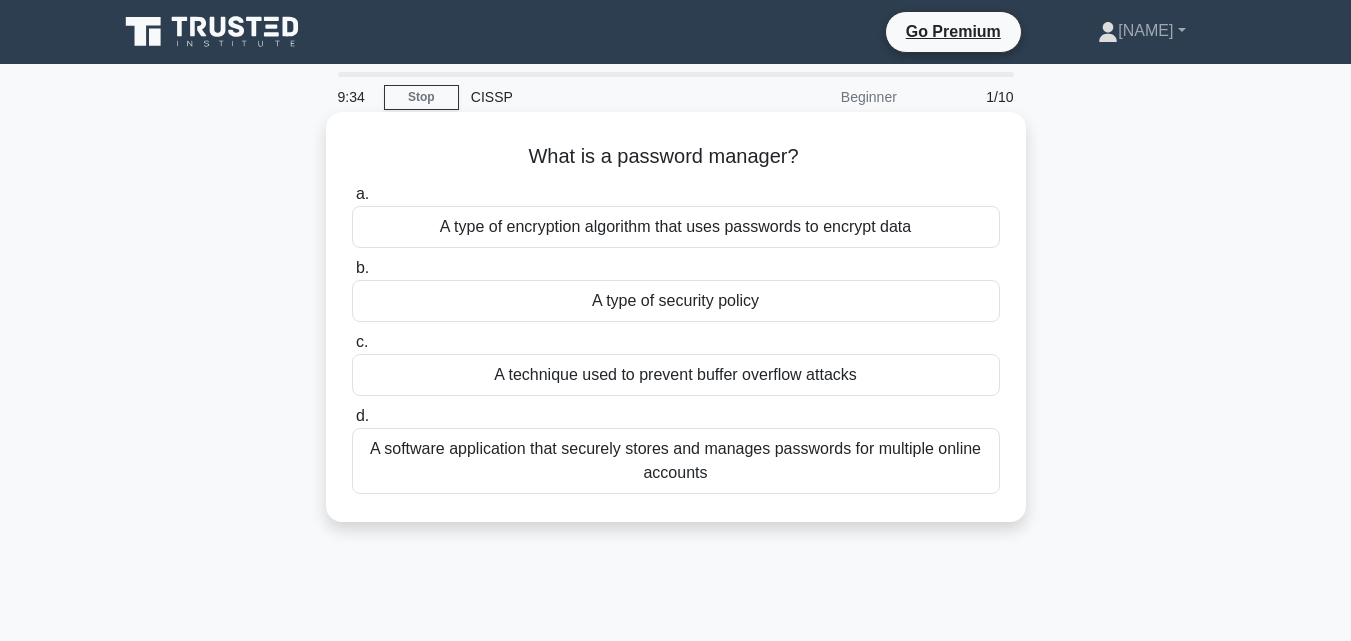 click on "A technique used to prevent buffer overflow attacks" at bounding box center [676, 375] 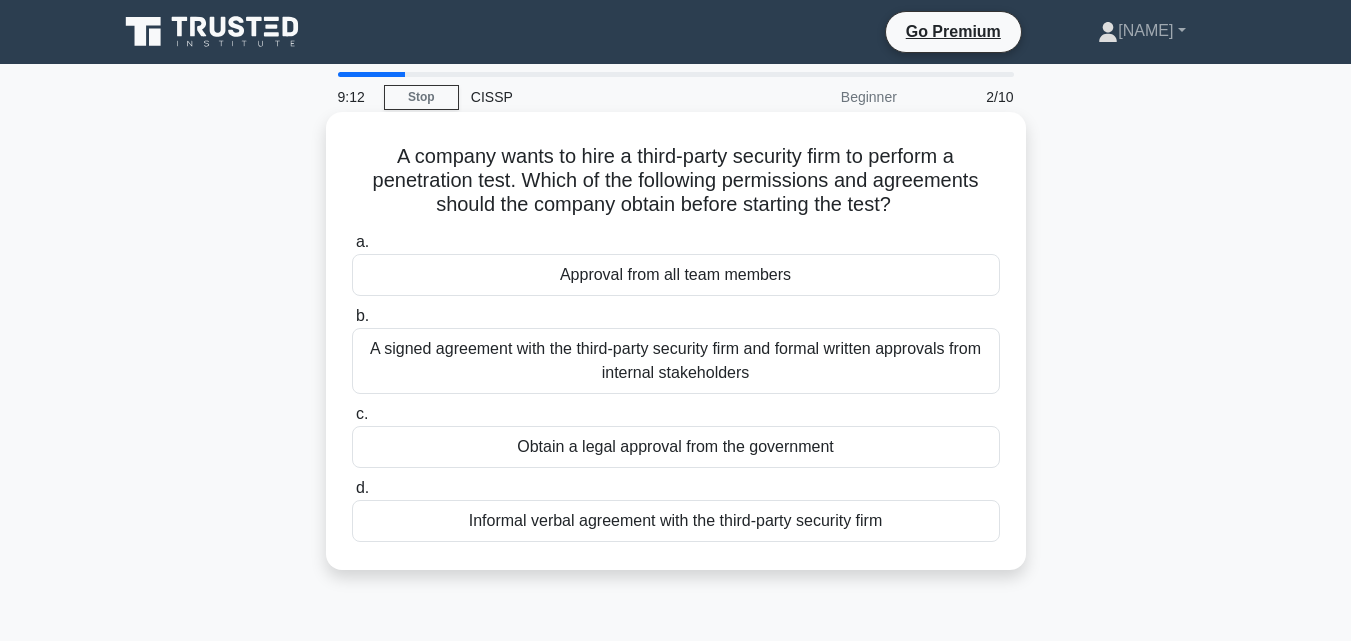 click on "A signed agreement with the third-party security firm and formal written approvals from internal stakeholders" at bounding box center (676, 361) 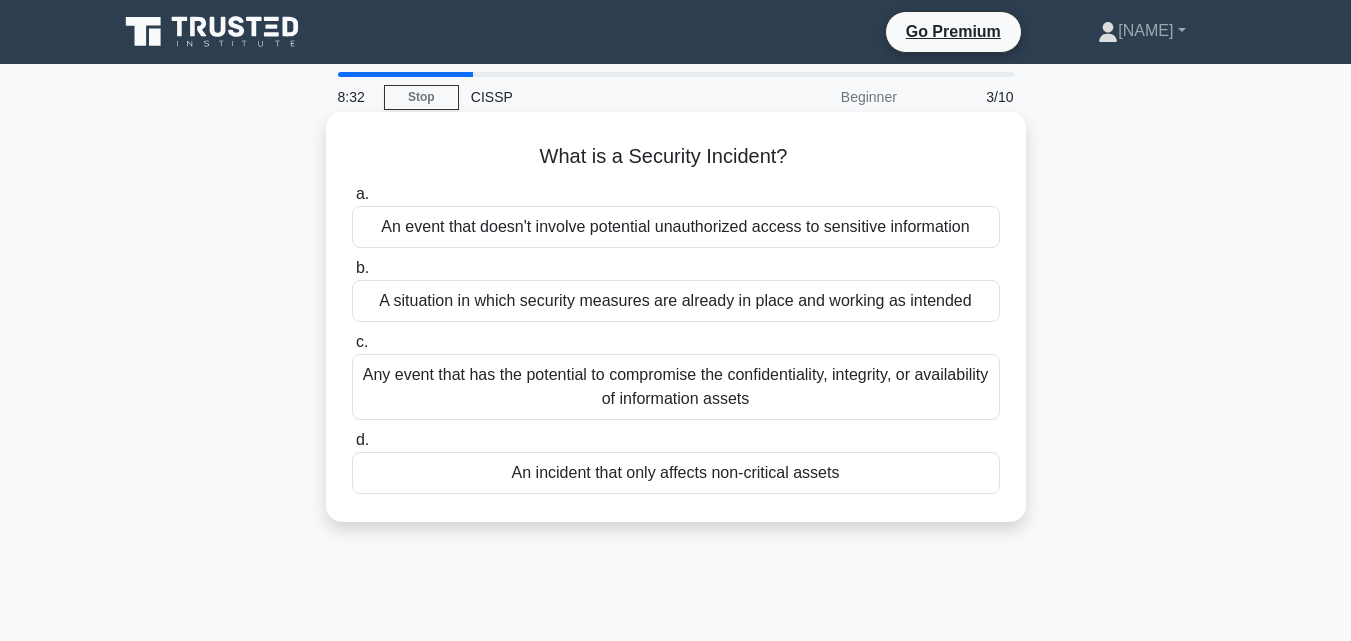click on "A situation in which security measures are already in place and working as intended" at bounding box center (676, 301) 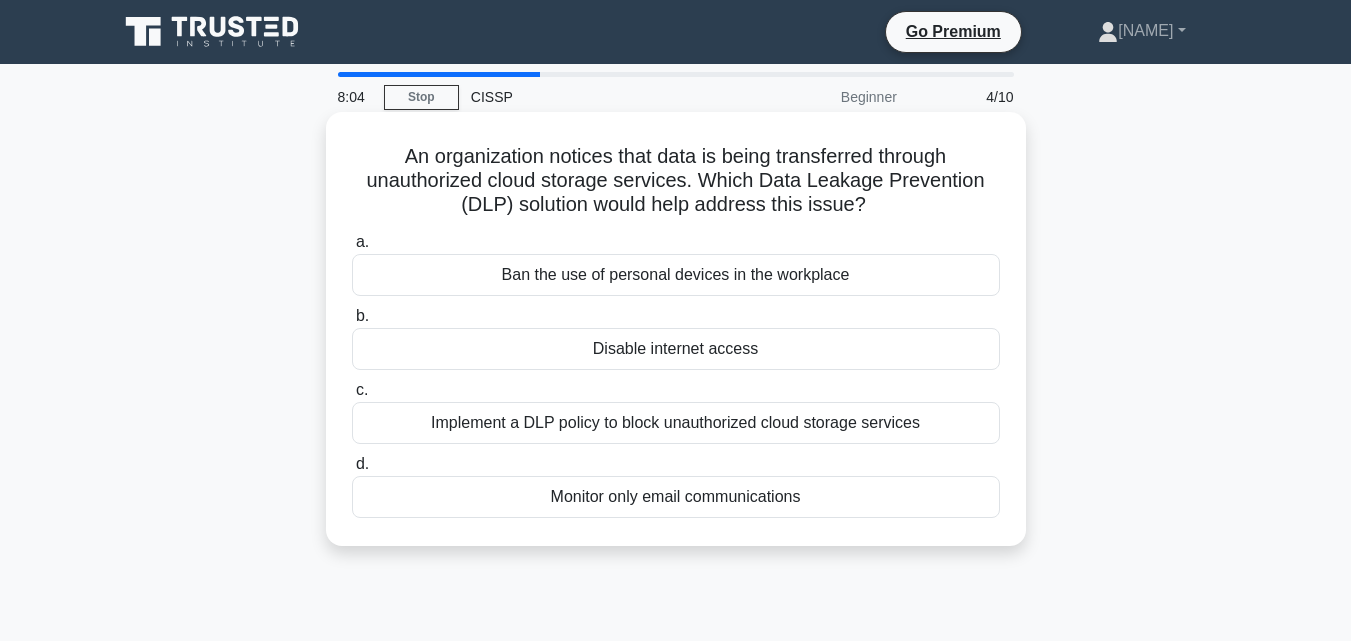 click on "Implement a DLP policy to block unauthorized cloud storage services" at bounding box center [676, 423] 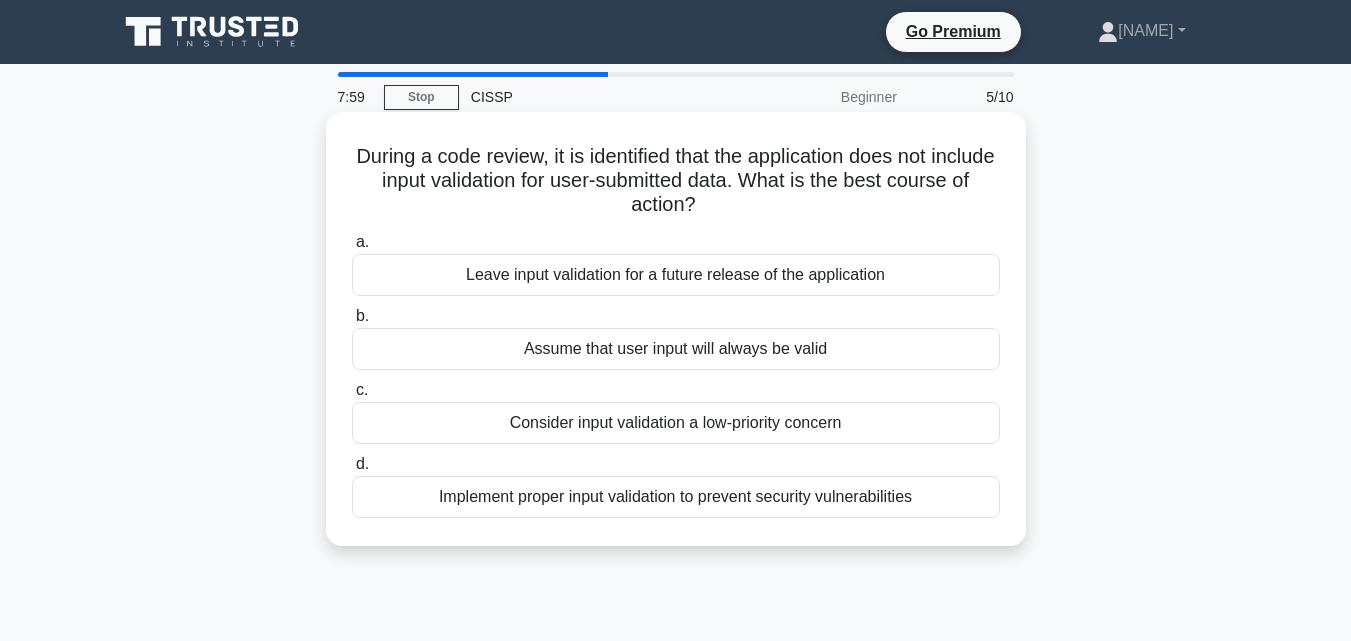 click on "Assume that user input will always be valid" at bounding box center (676, 349) 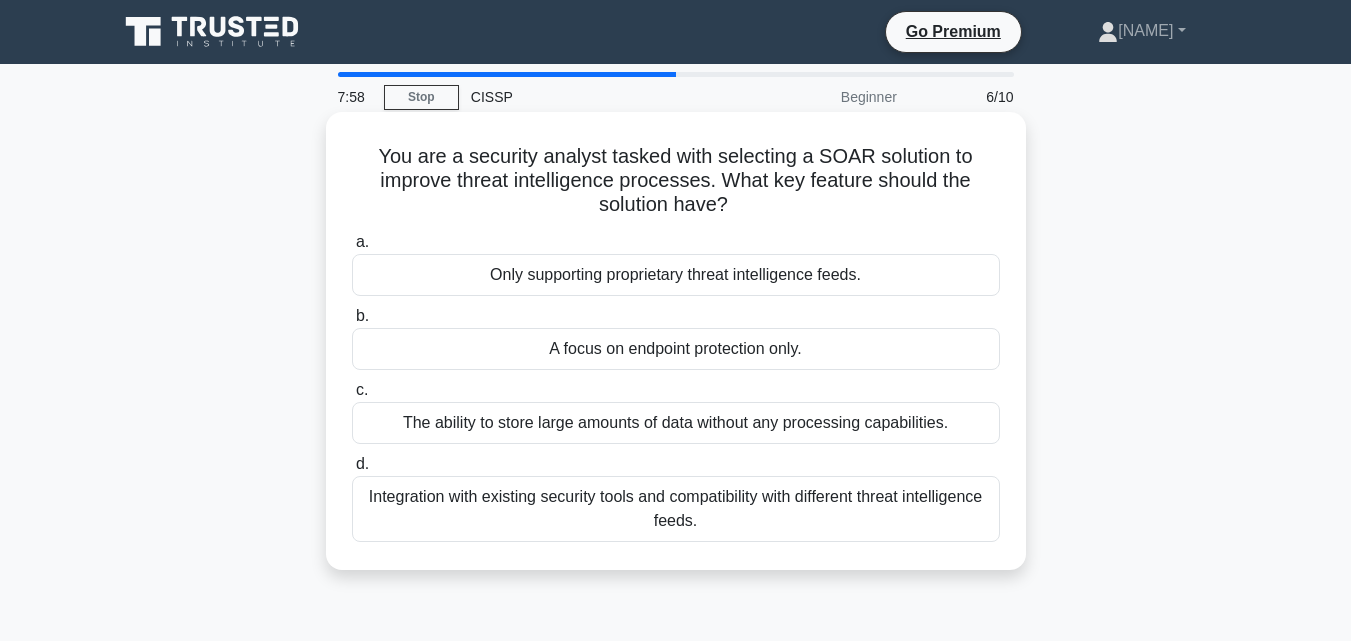 click on "A focus on endpoint protection only." at bounding box center [676, 349] 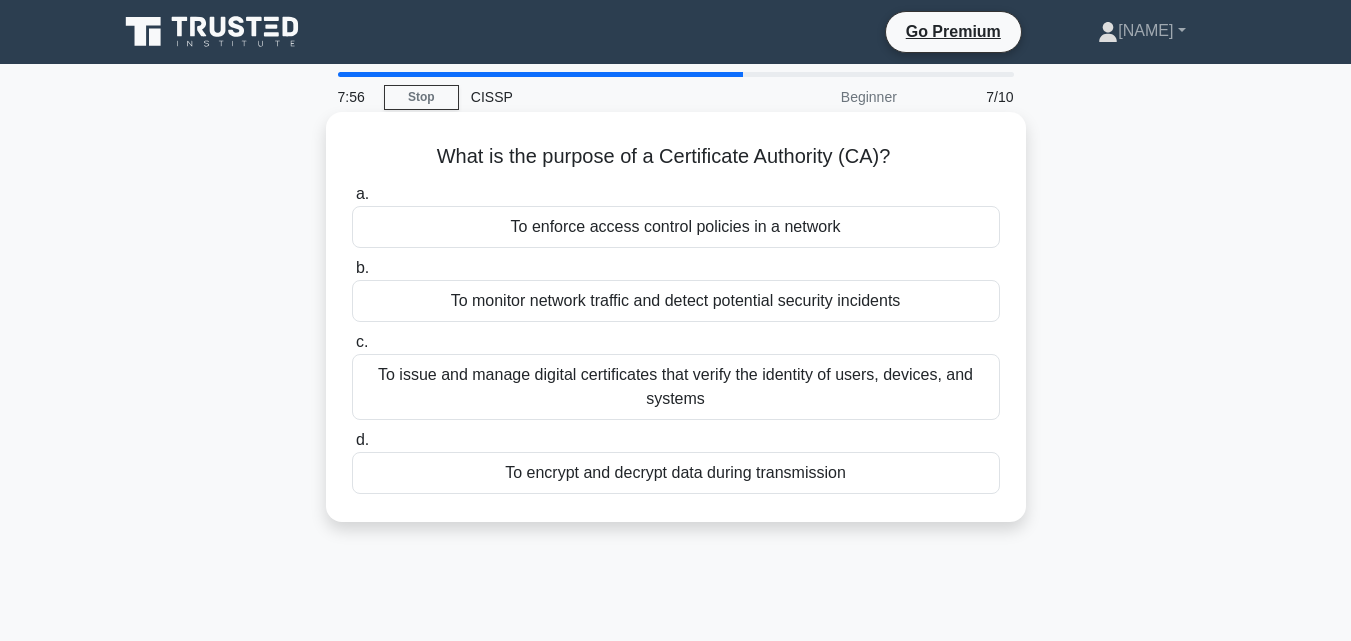 click on "To issue and manage digital certificates that verify the identity of users, devices, and systems" at bounding box center (676, 387) 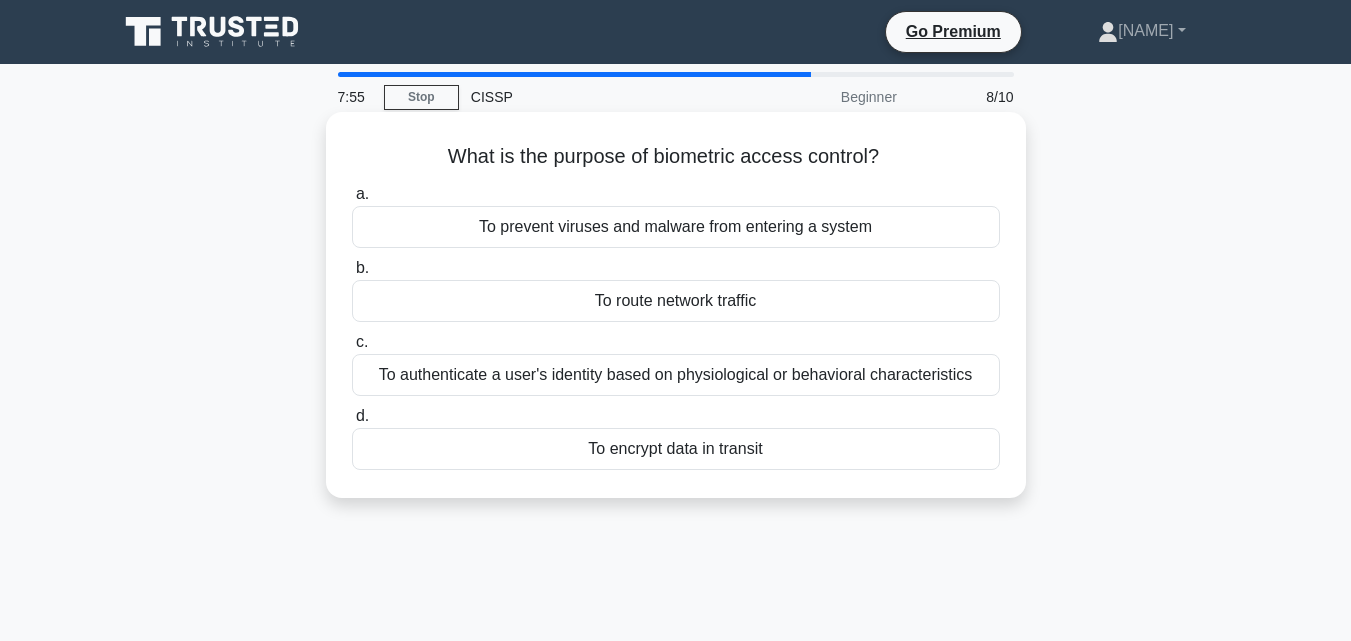 click on "To route network traffic" at bounding box center [676, 301] 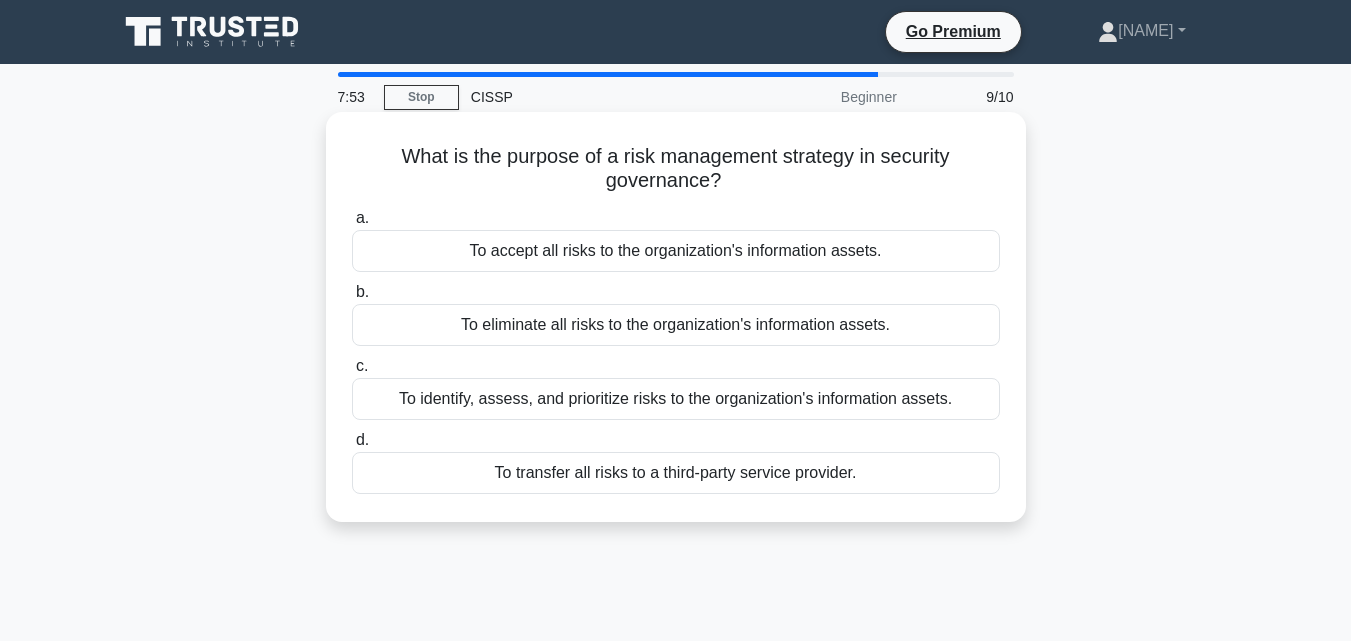 click on "To eliminate all risks to the organization's information assets." at bounding box center (676, 325) 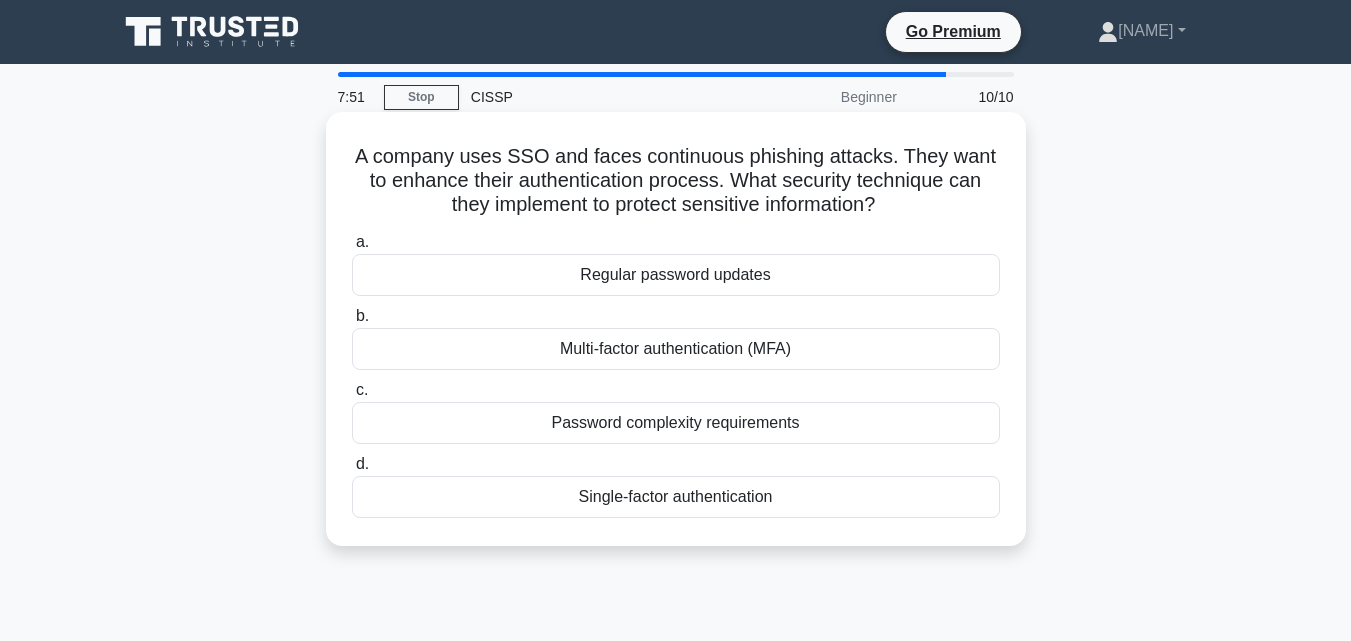 click on "Multi-factor authentication (MFA)" at bounding box center (676, 349) 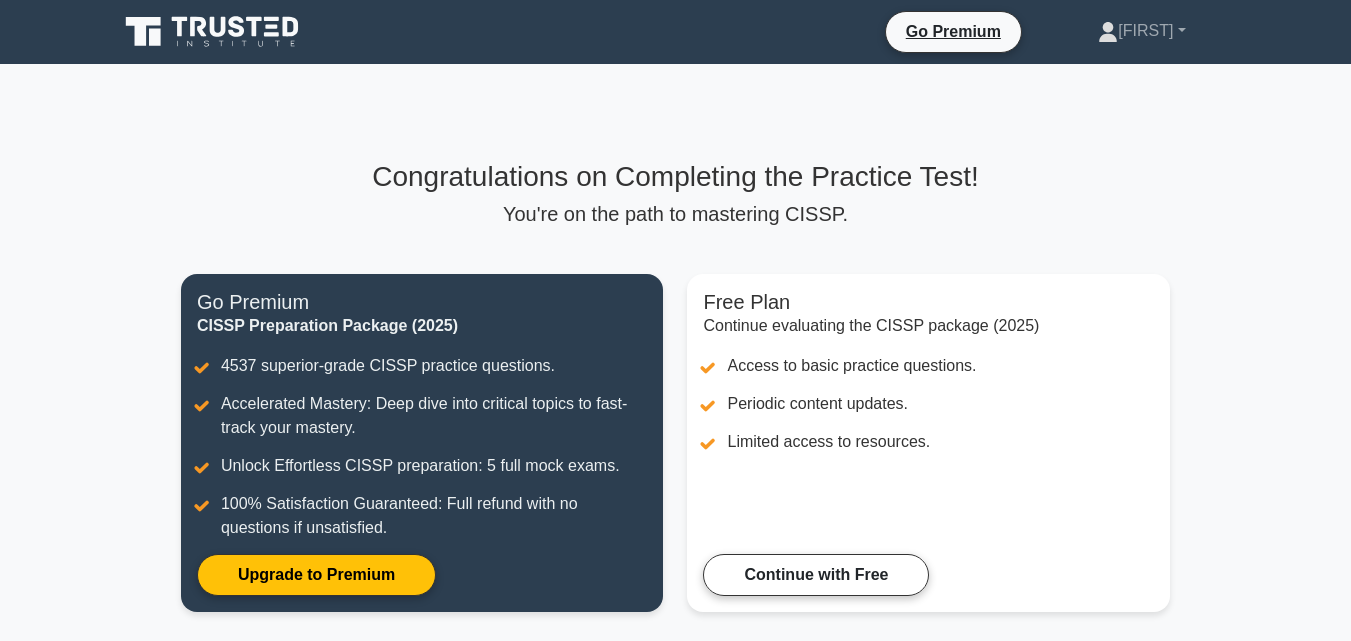 scroll, scrollTop: 0, scrollLeft: 0, axis: both 